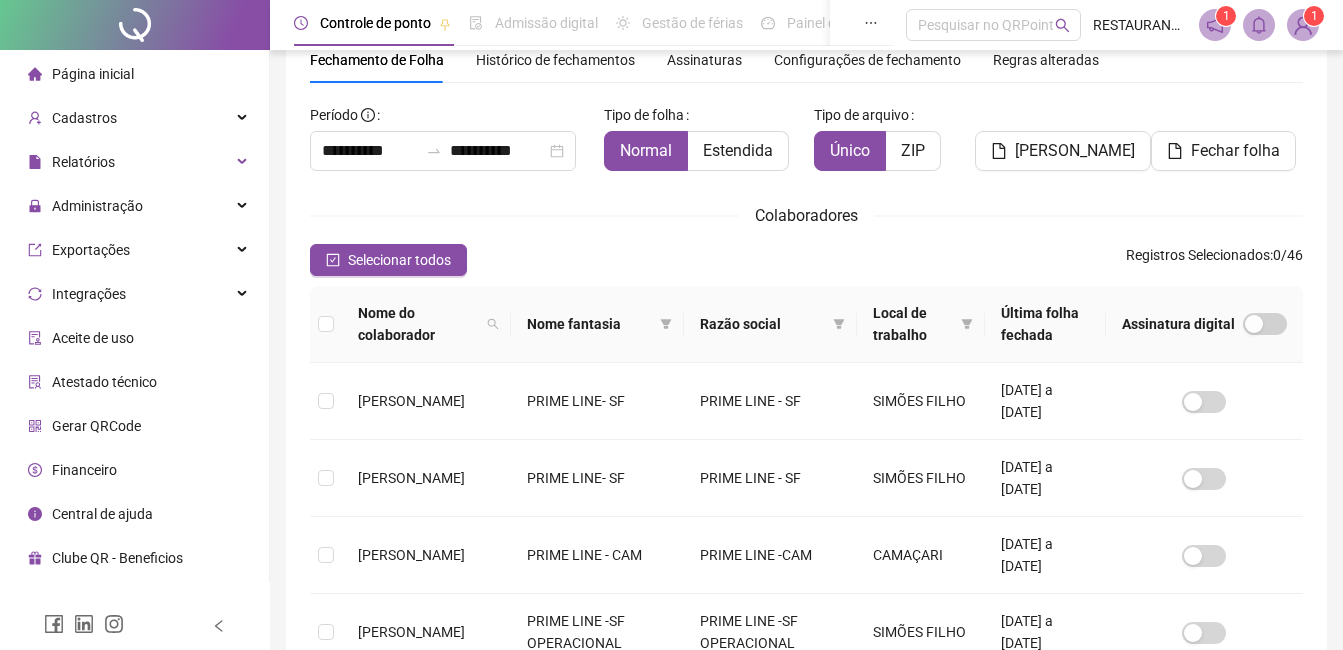 type on "**********" 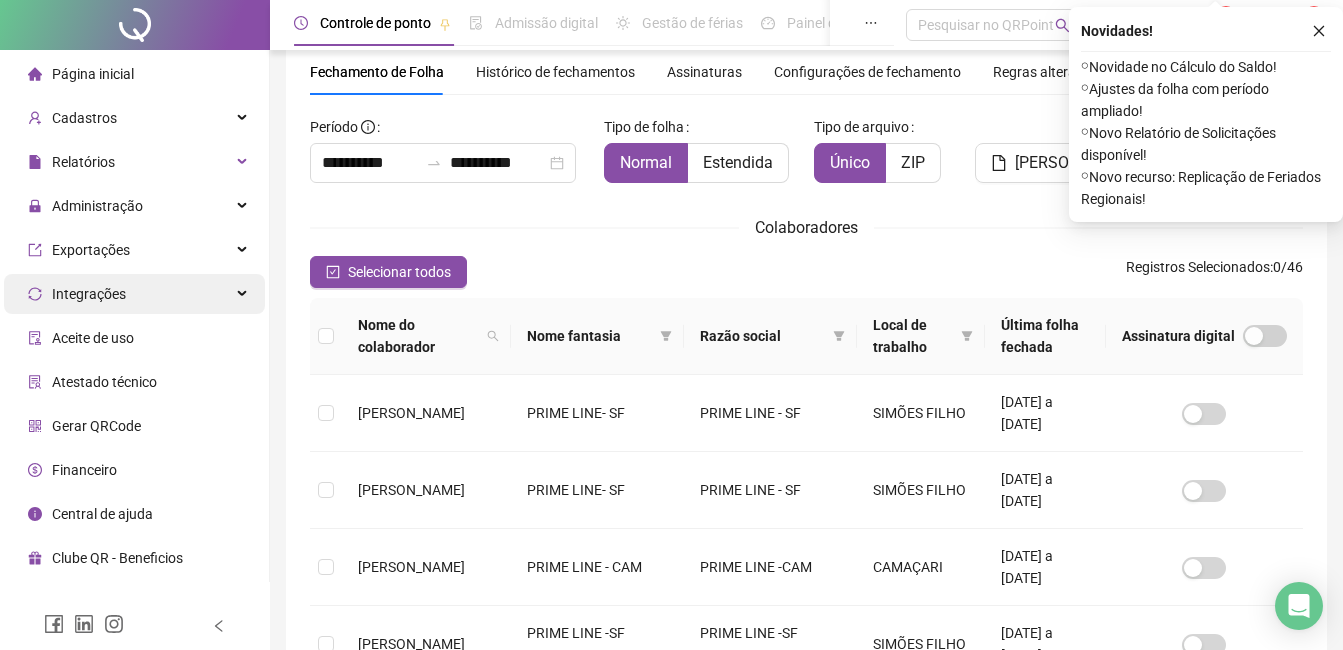 scroll, scrollTop: 0, scrollLeft: 0, axis: both 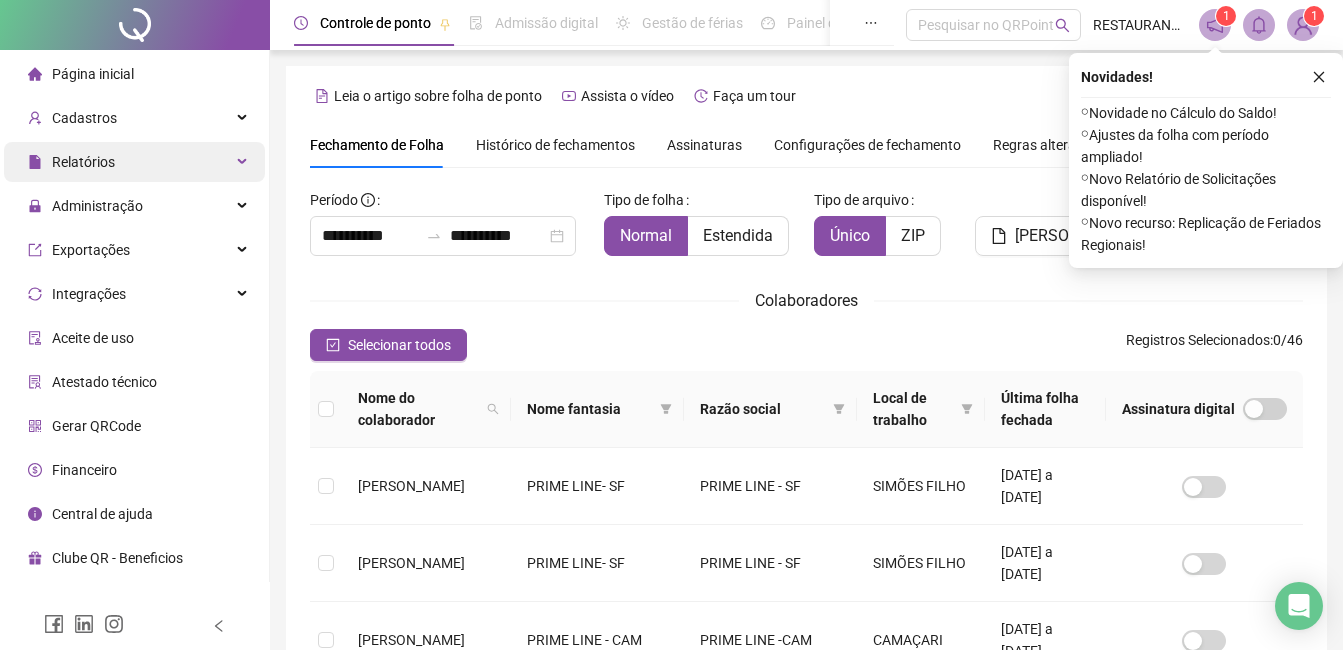 click on "Relatórios" at bounding box center [83, 162] 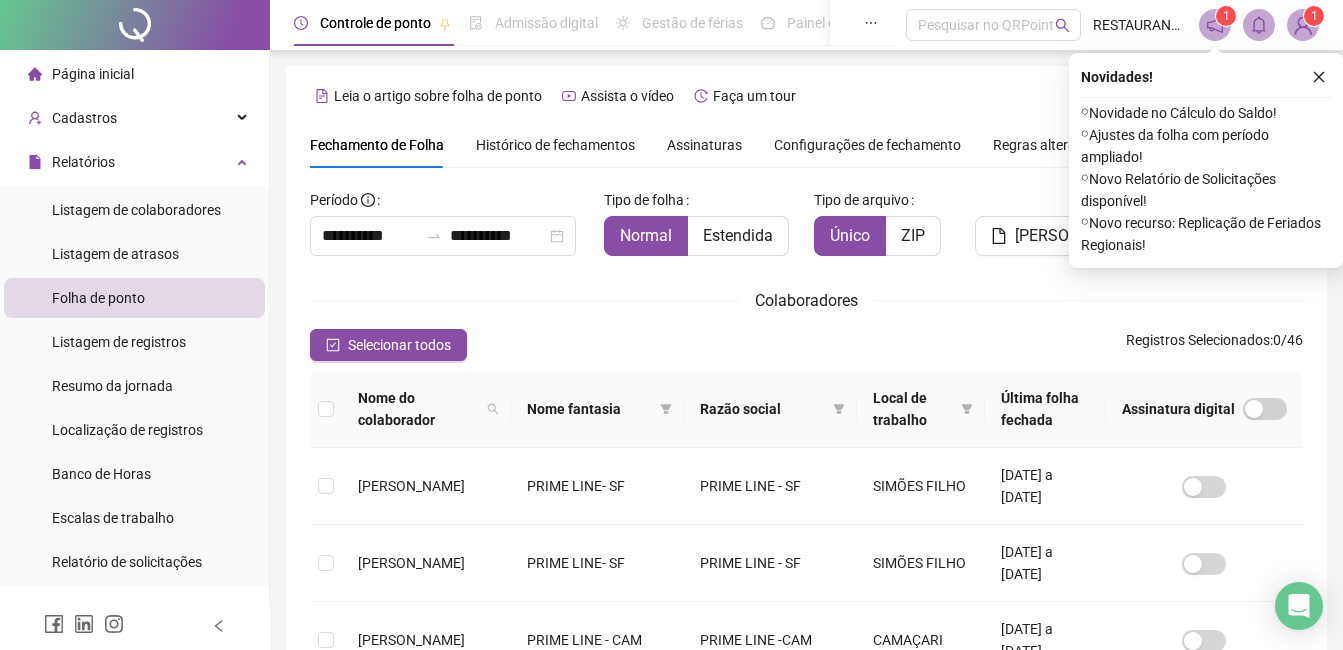 click on "Folha de ponto" at bounding box center [98, 298] 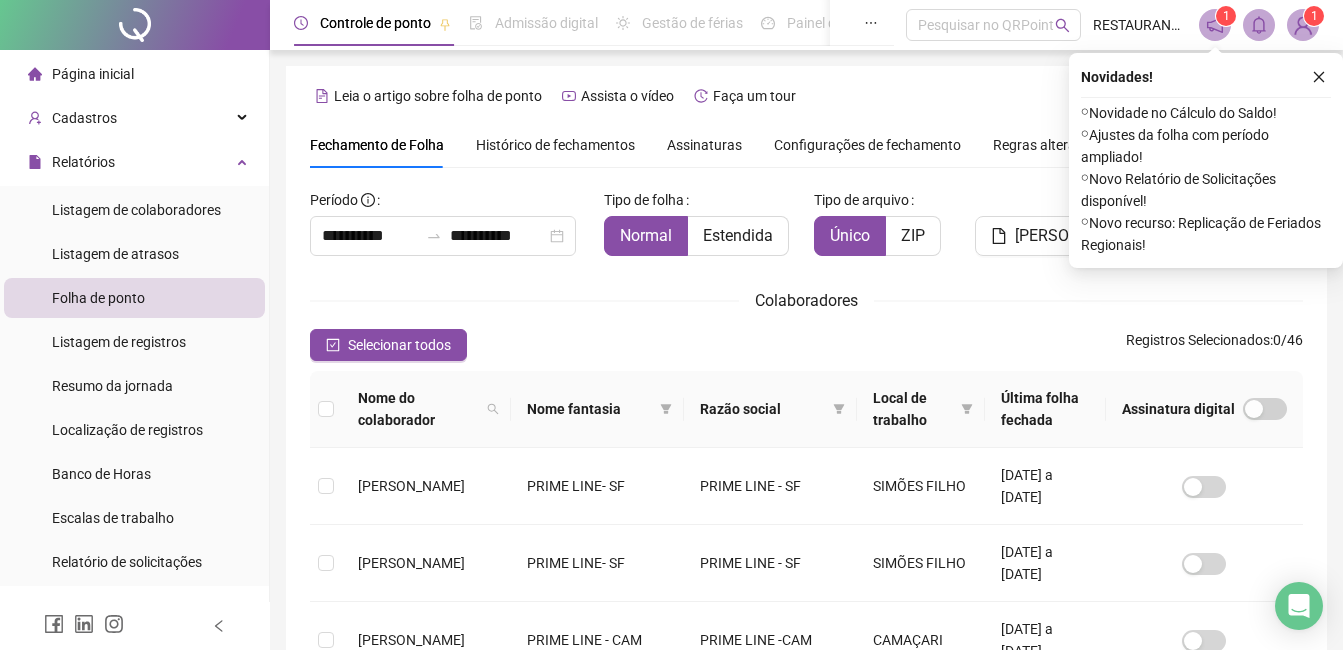 scroll, scrollTop: 85, scrollLeft: 0, axis: vertical 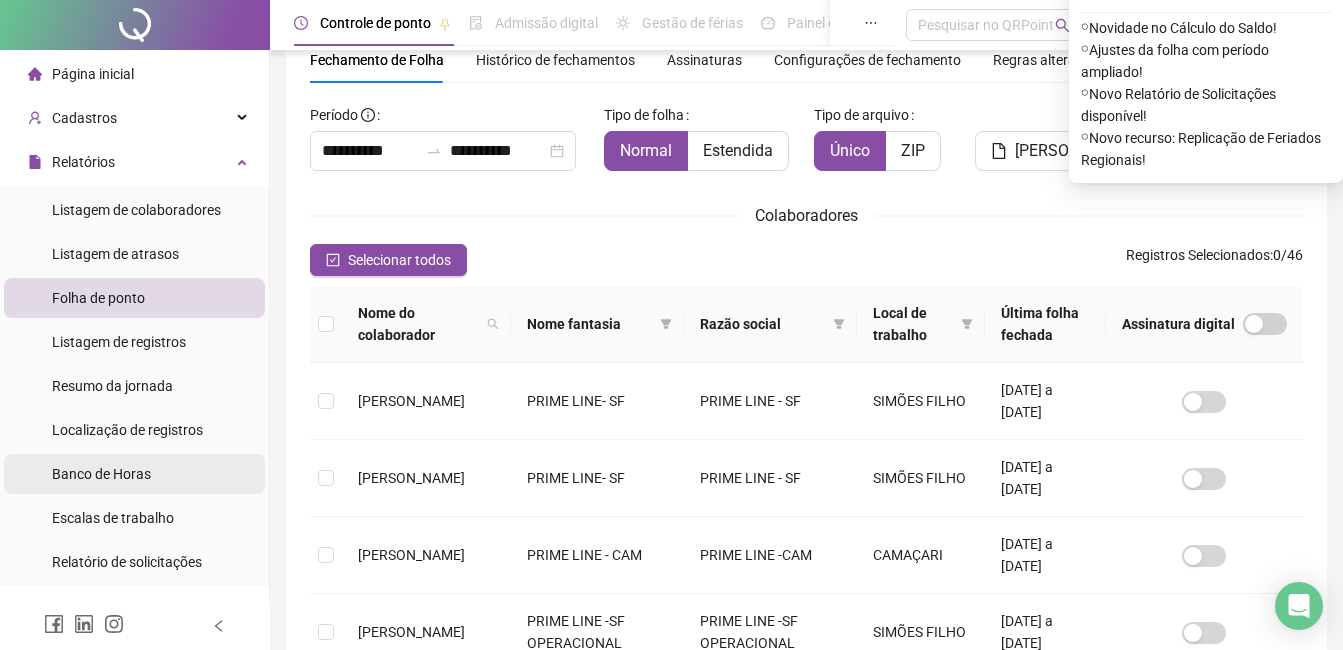 click on "Banco de Horas" at bounding box center (101, 474) 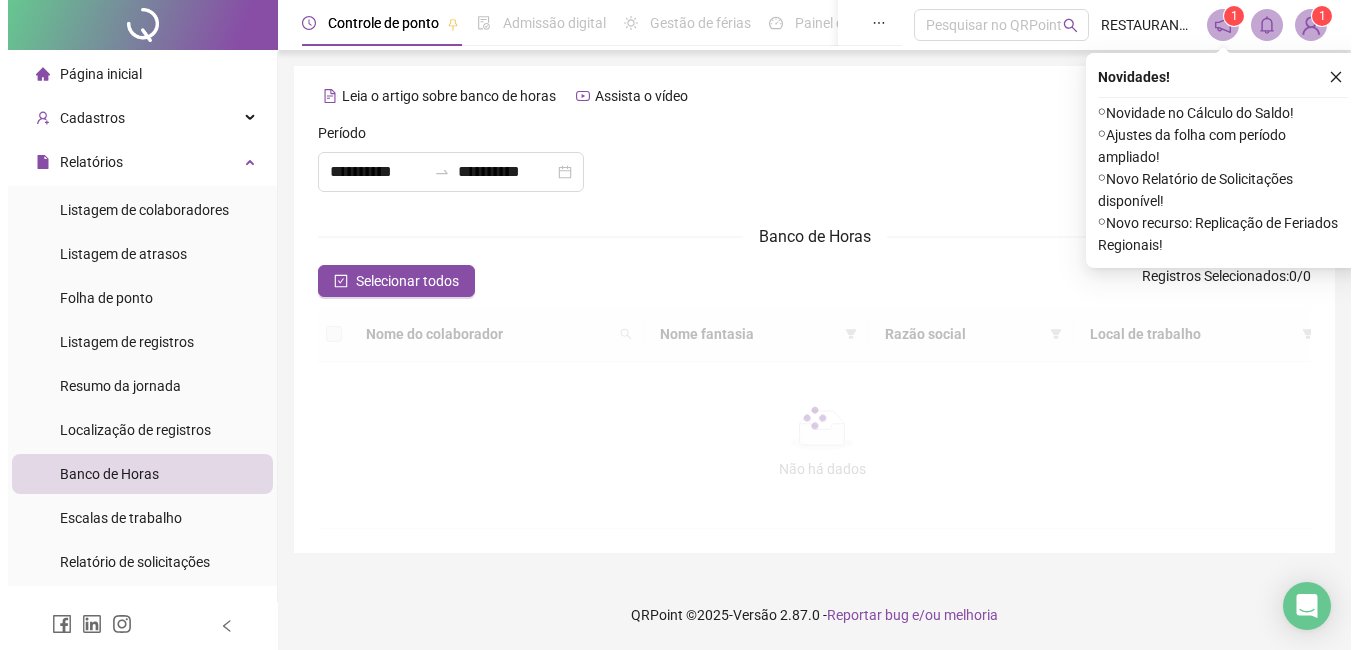 scroll, scrollTop: 0, scrollLeft: 0, axis: both 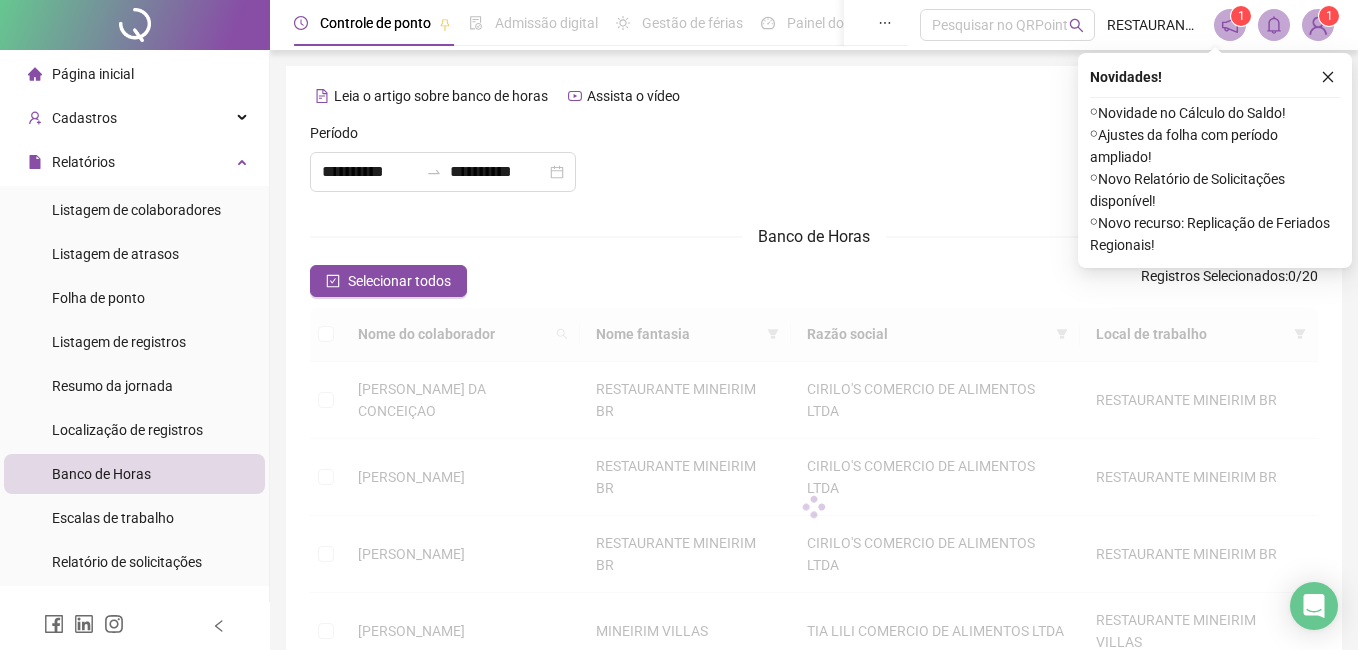 type on "**********" 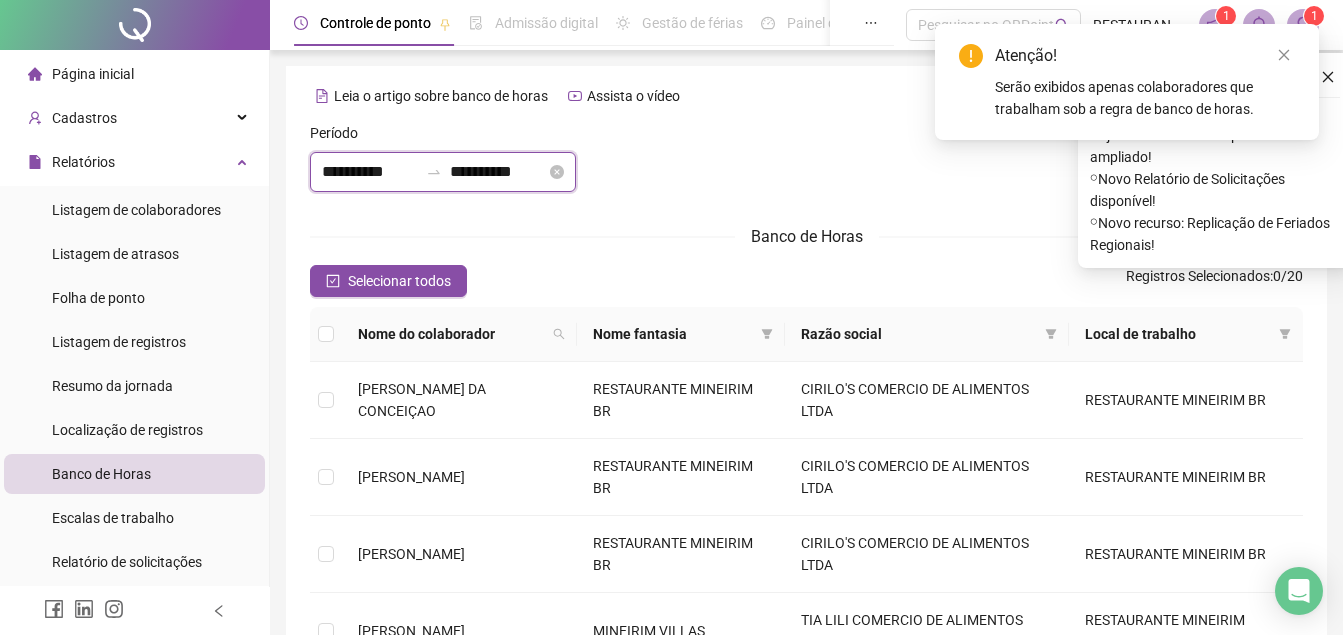click on "**********" at bounding box center (370, 172) 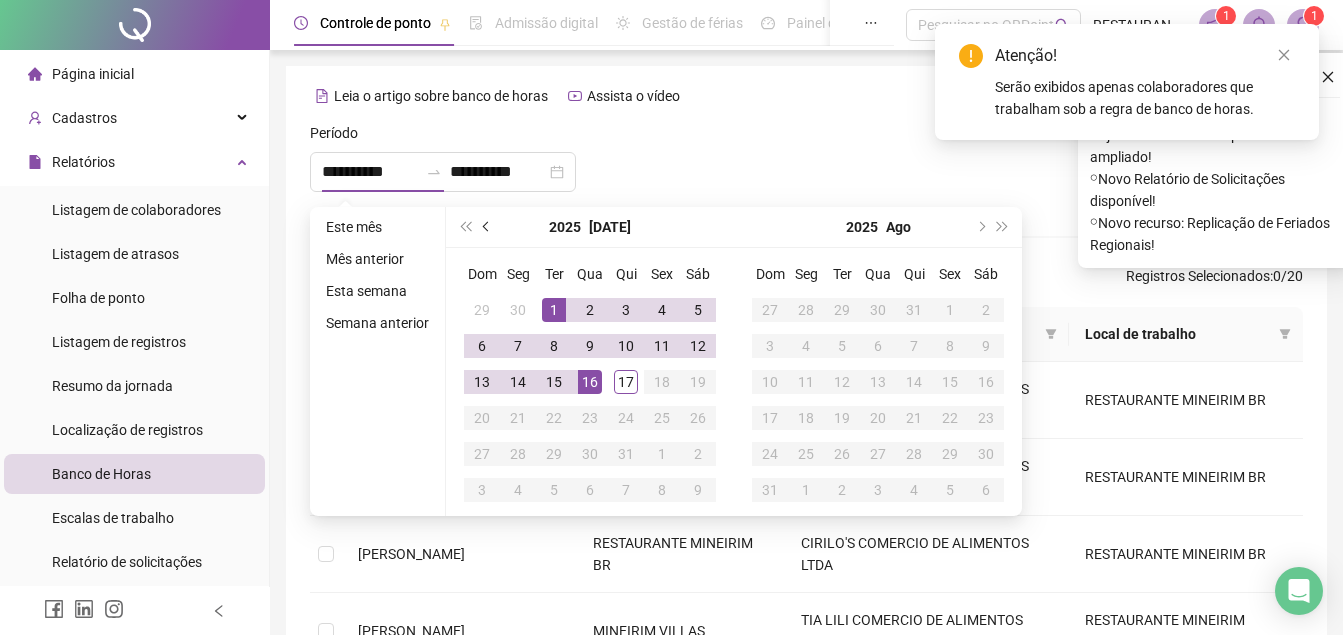 click at bounding box center (487, 227) 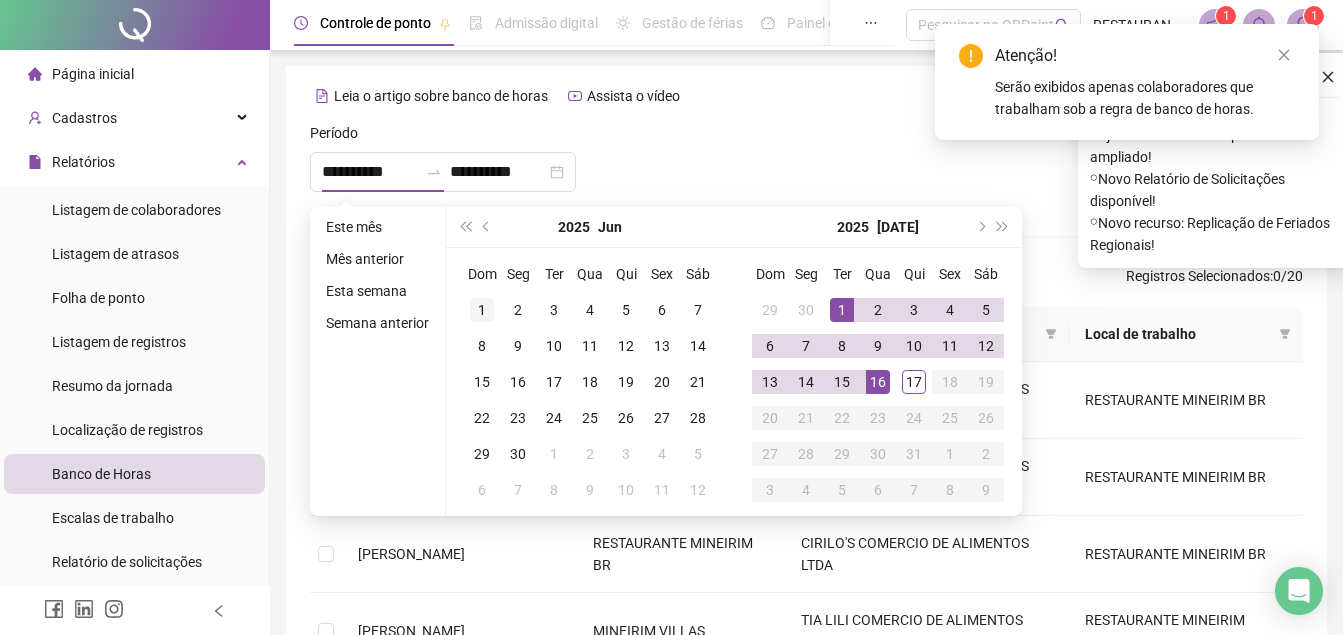type on "**********" 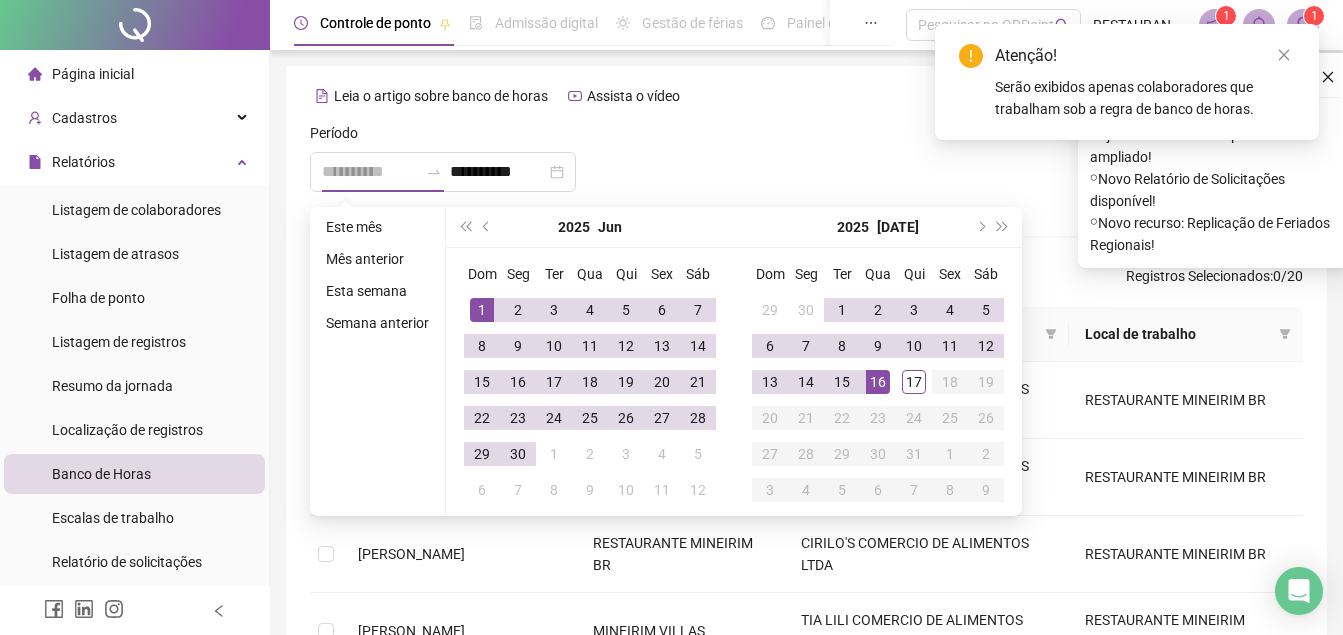 click on "1" at bounding box center (482, 310) 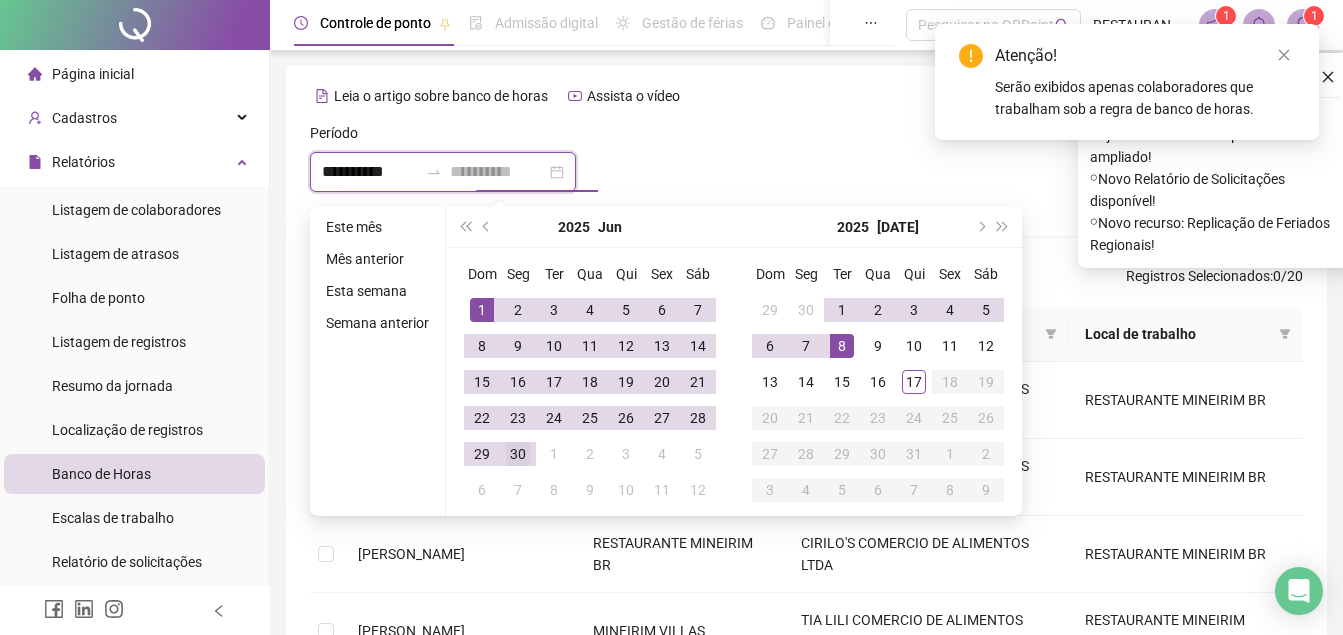 type on "**********" 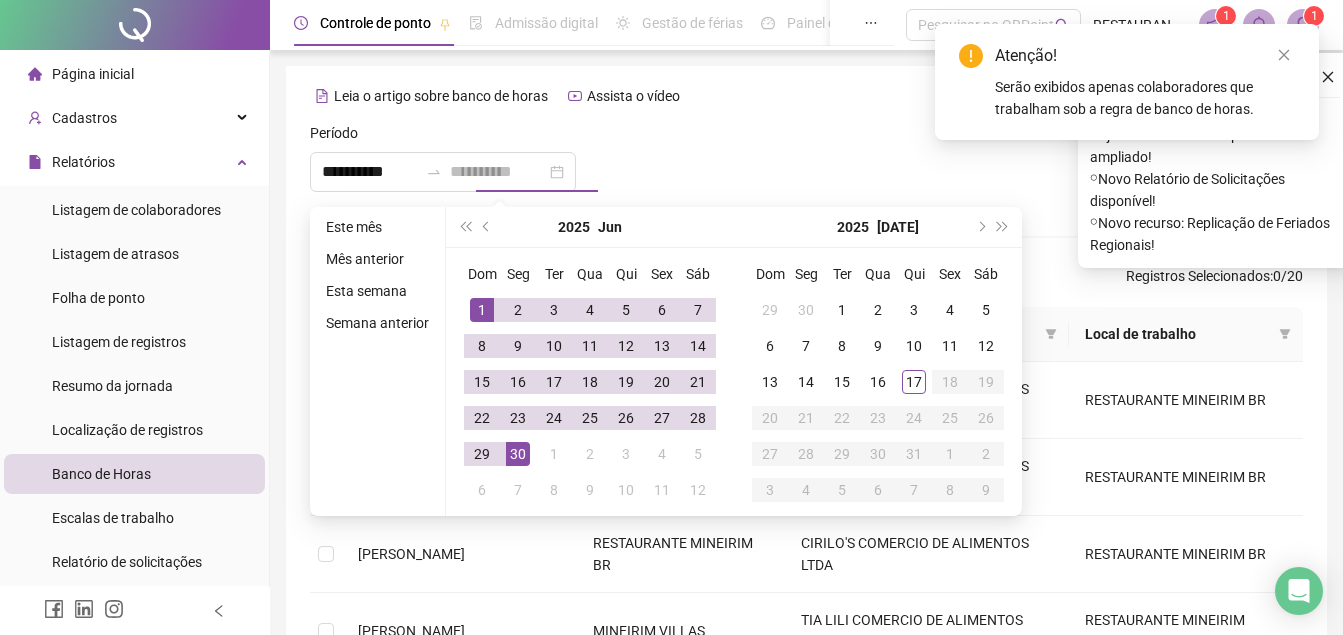 click on "30" at bounding box center [518, 454] 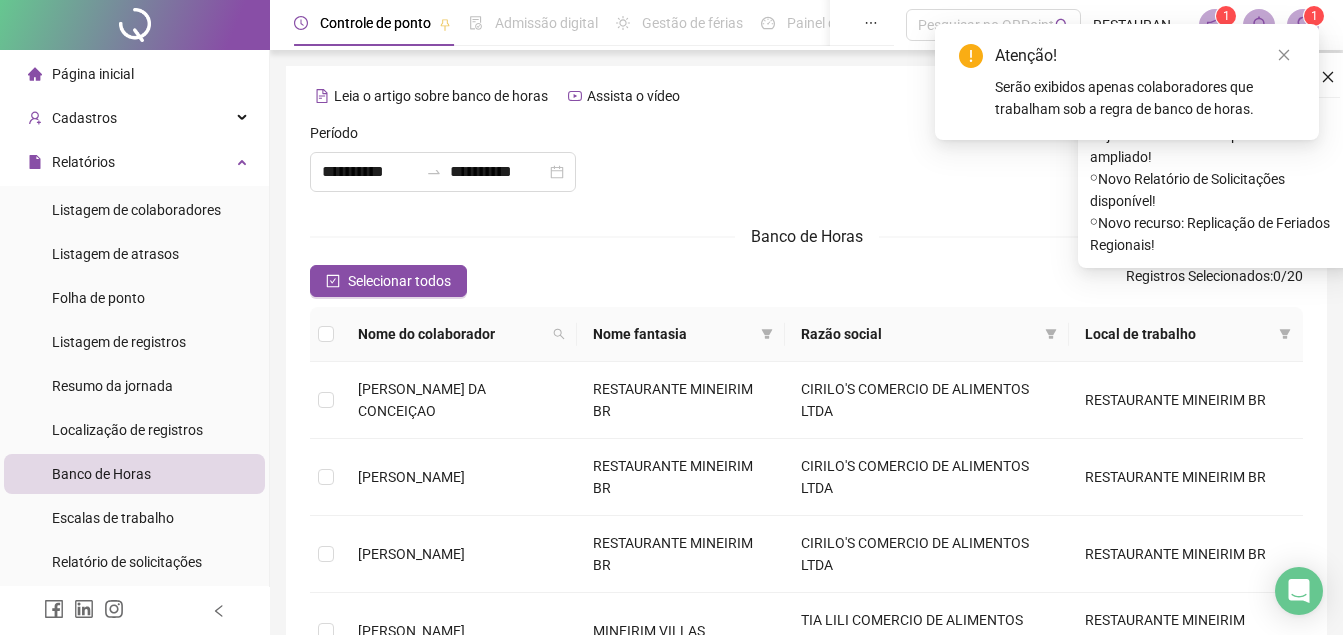 click at bounding box center (806, 165) 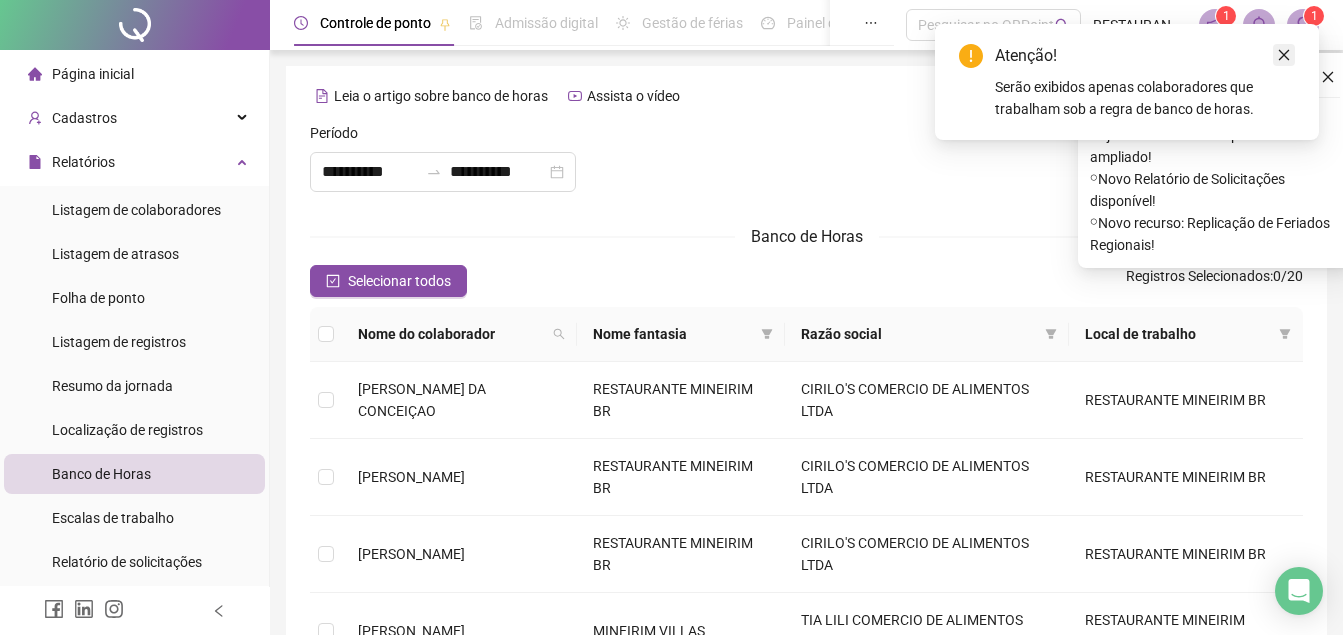 click at bounding box center (1284, 55) 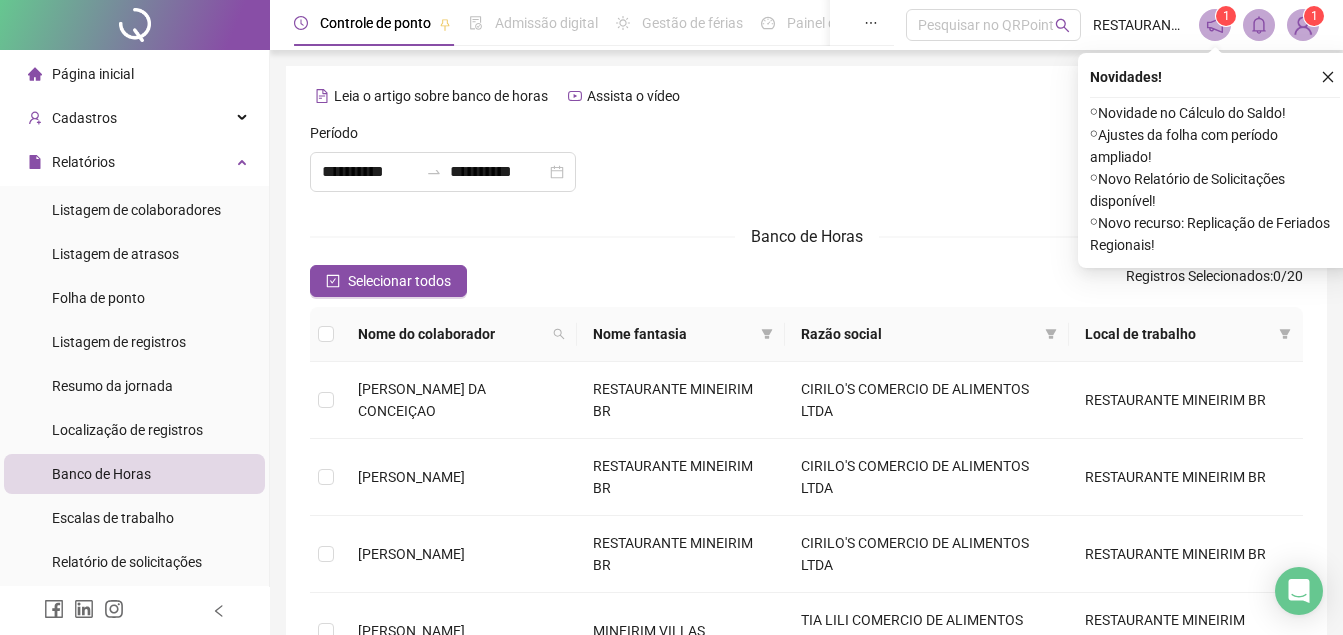 click 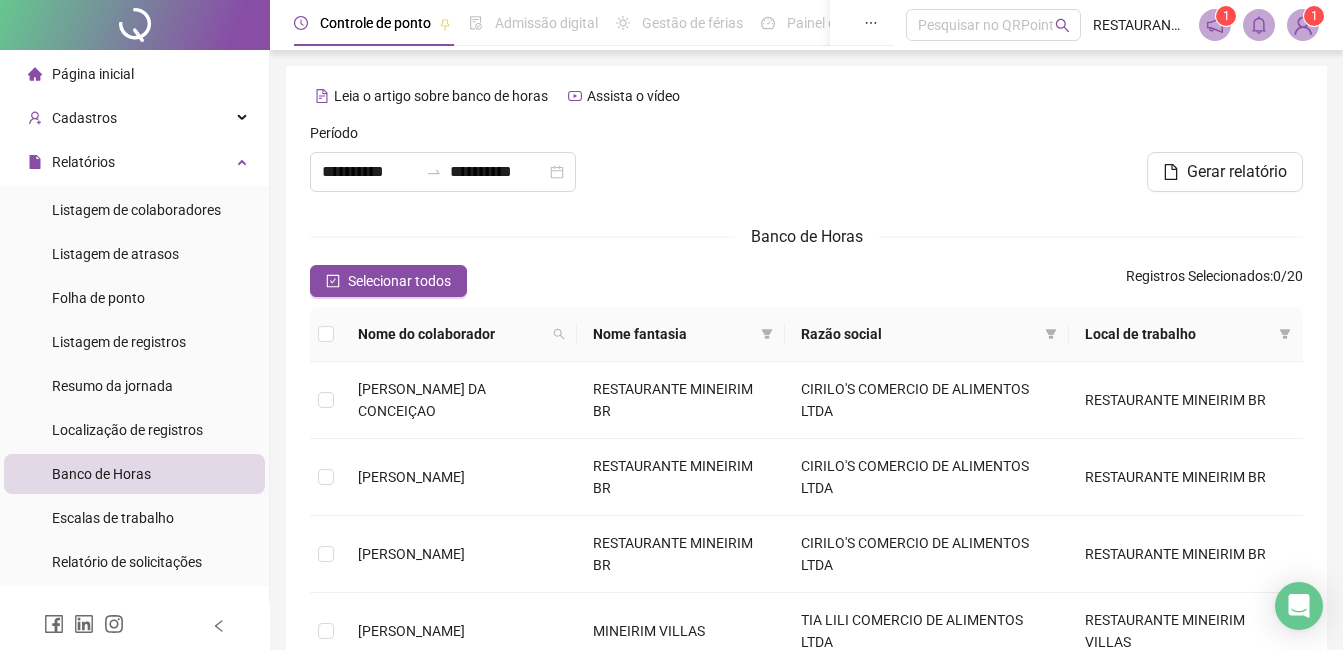 click at bounding box center [1303, 25] 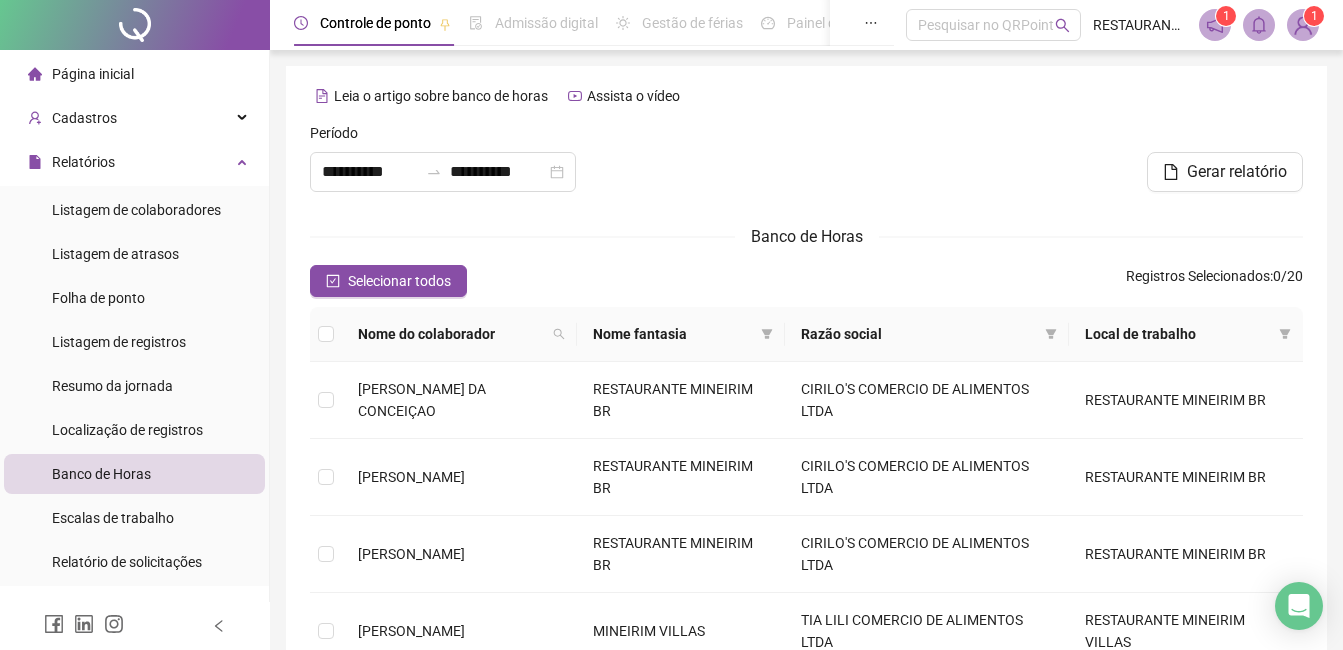 click at bounding box center (1303, 25) 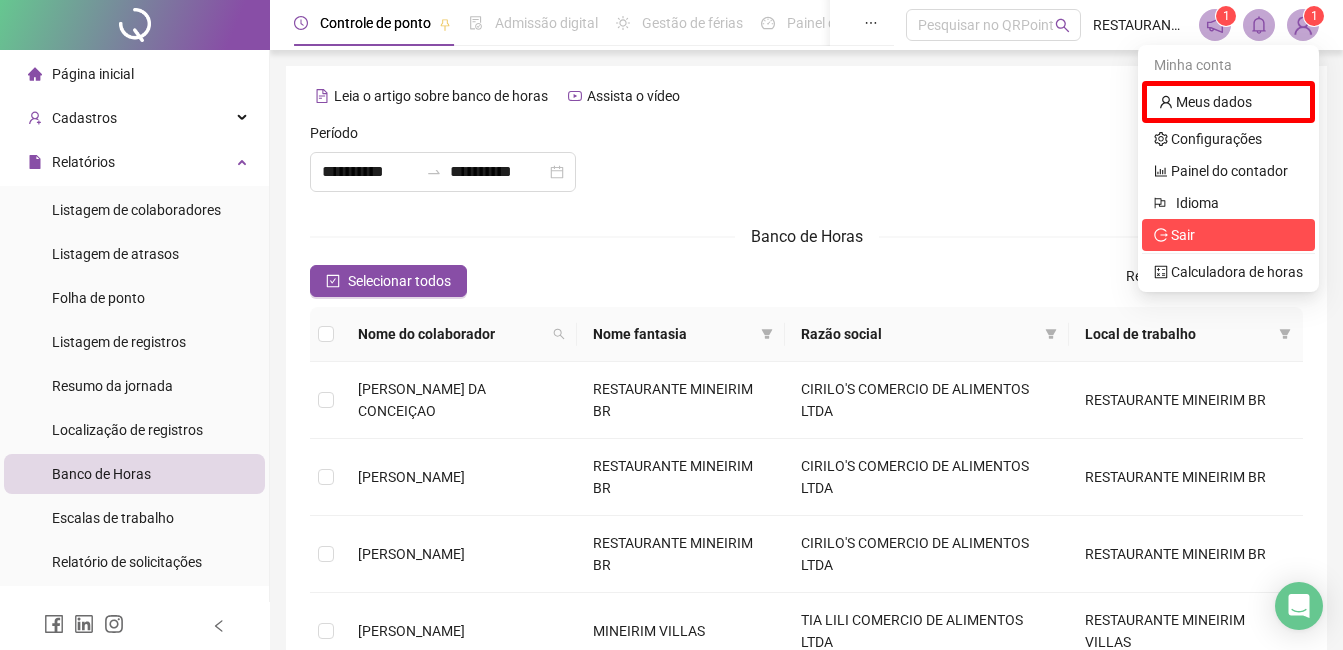 click on "Sair" at bounding box center [1228, 235] 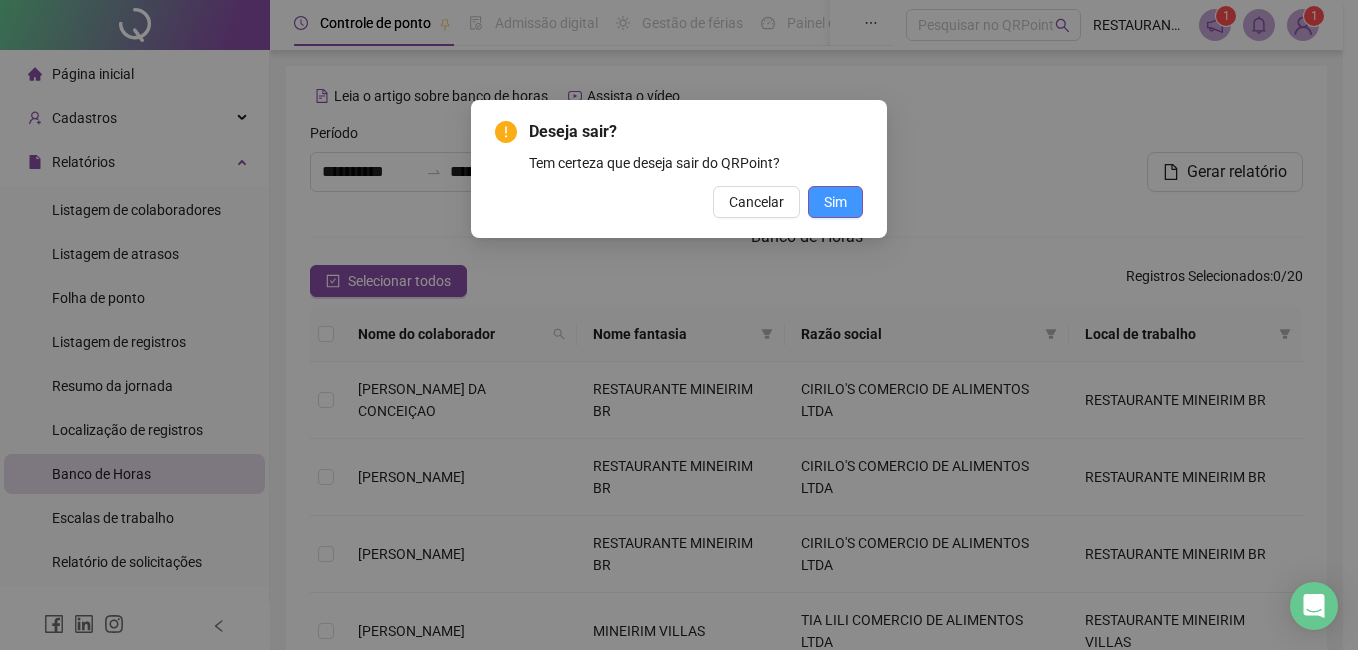 click on "Sim" at bounding box center (835, 202) 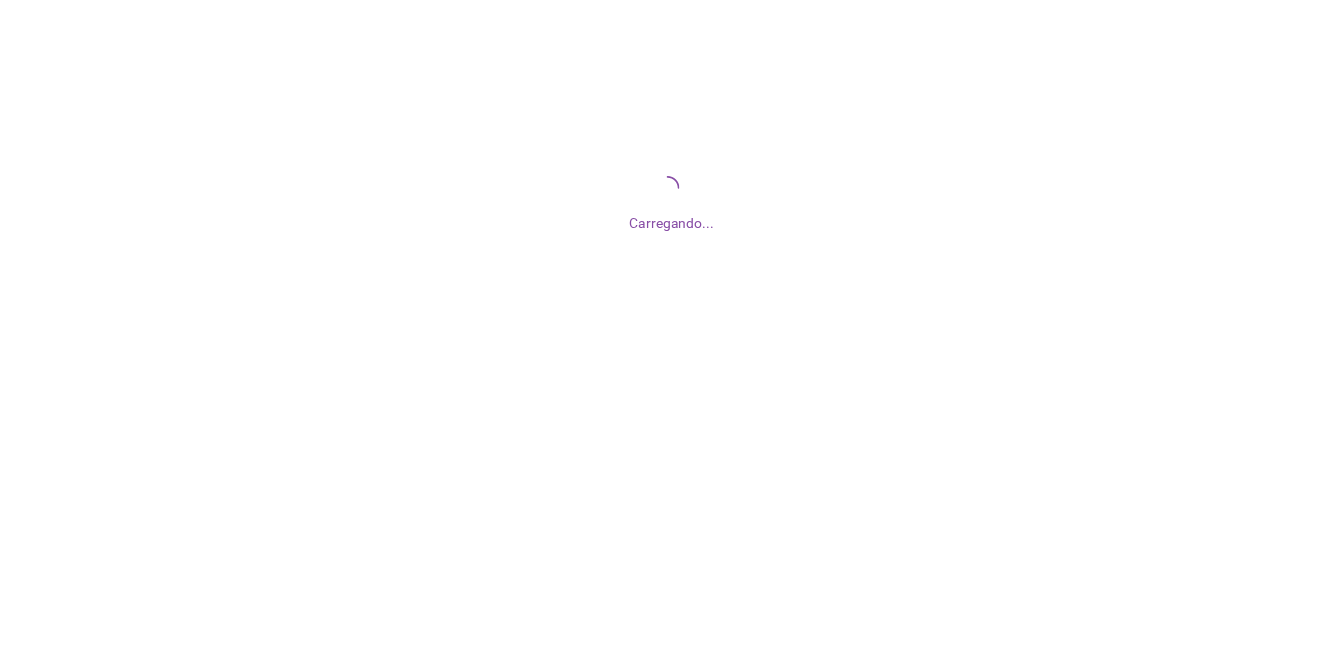 scroll, scrollTop: 0, scrollLeft: 0, axis: both 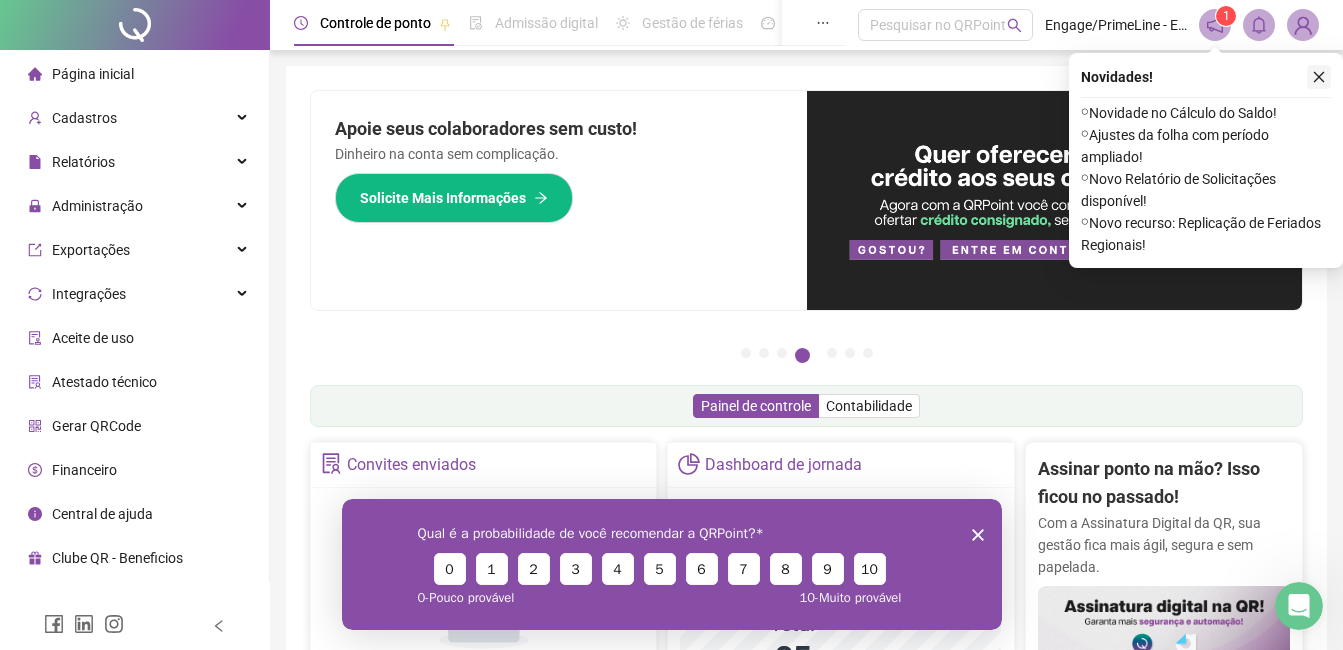 click 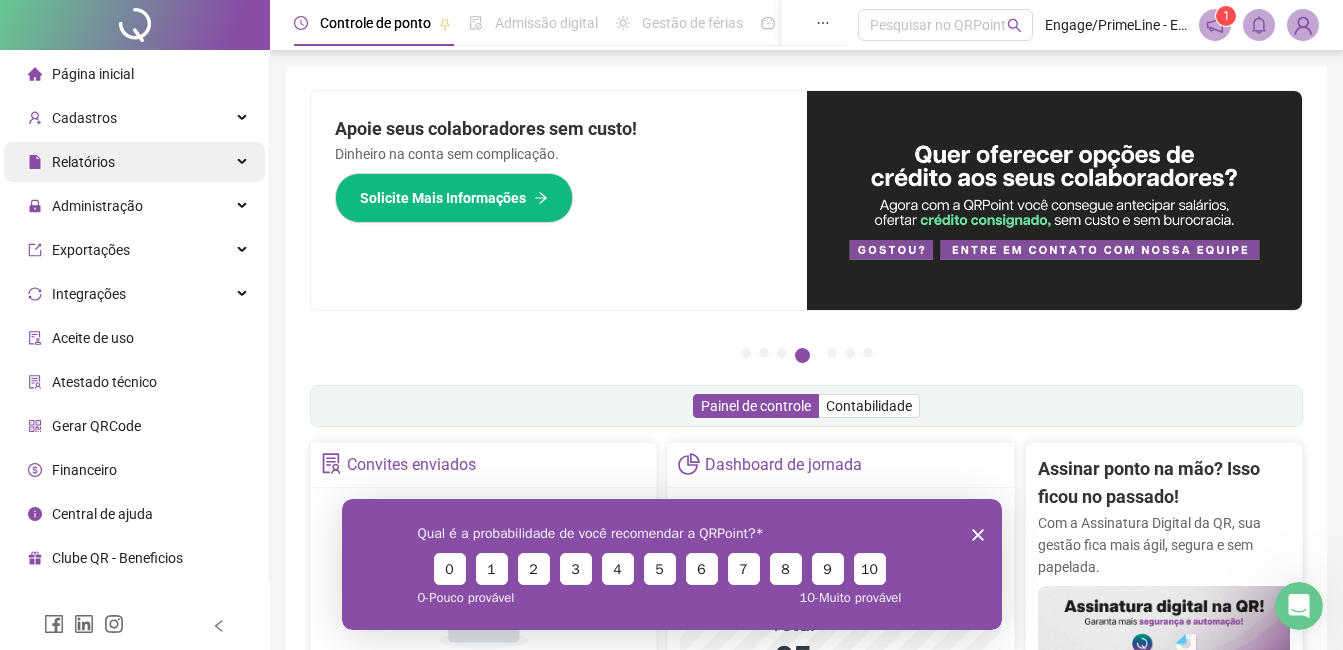 click on "Relatórios" at bounding box center (83, 162) 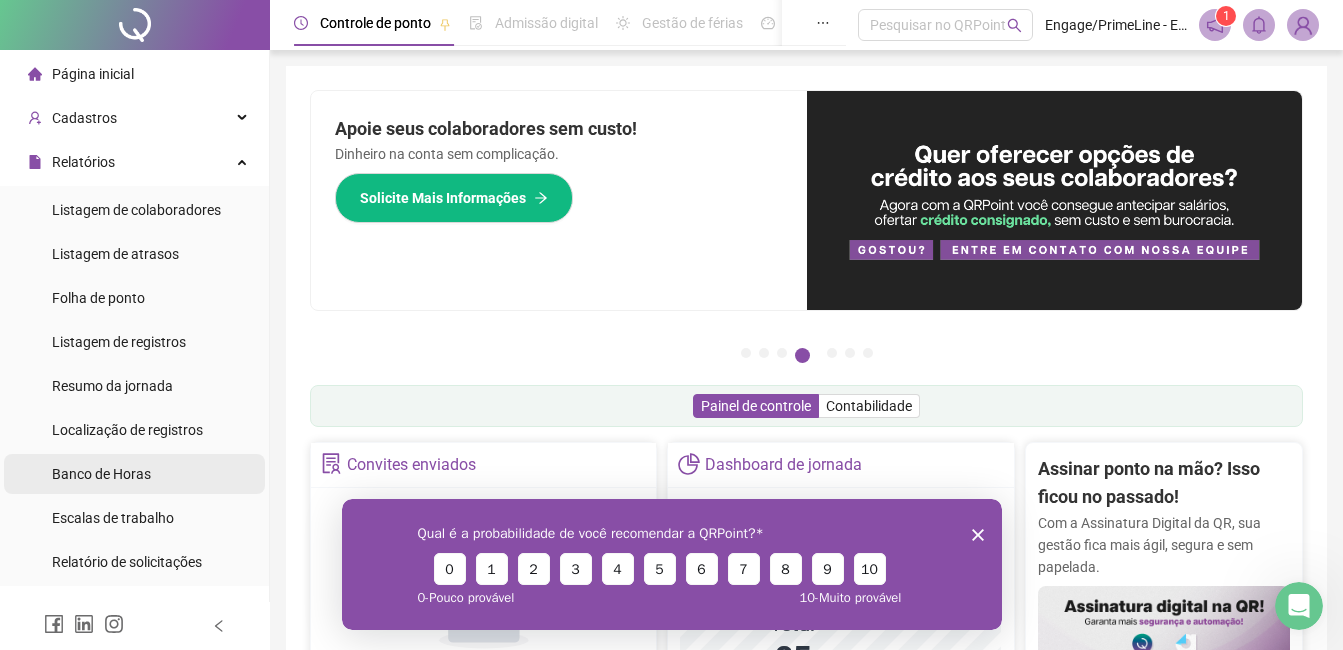 click on "Banco de Horas" at bounding box center (101, 474) 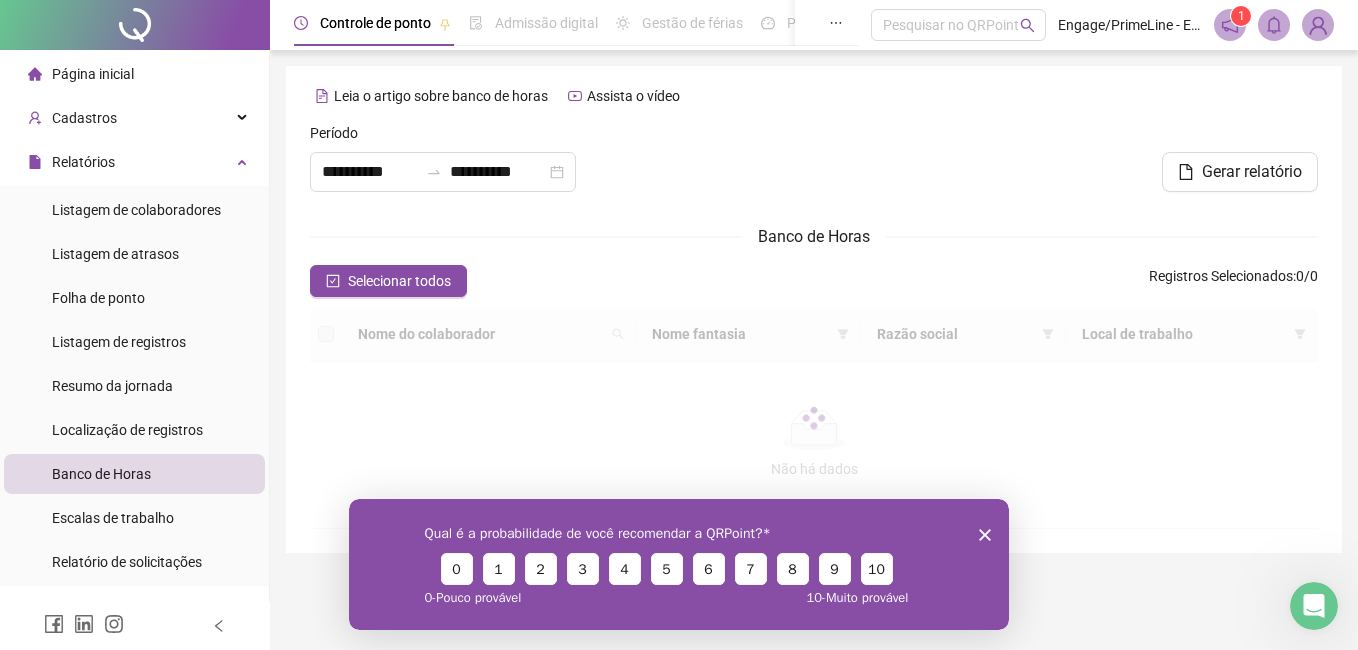 type on "**********" 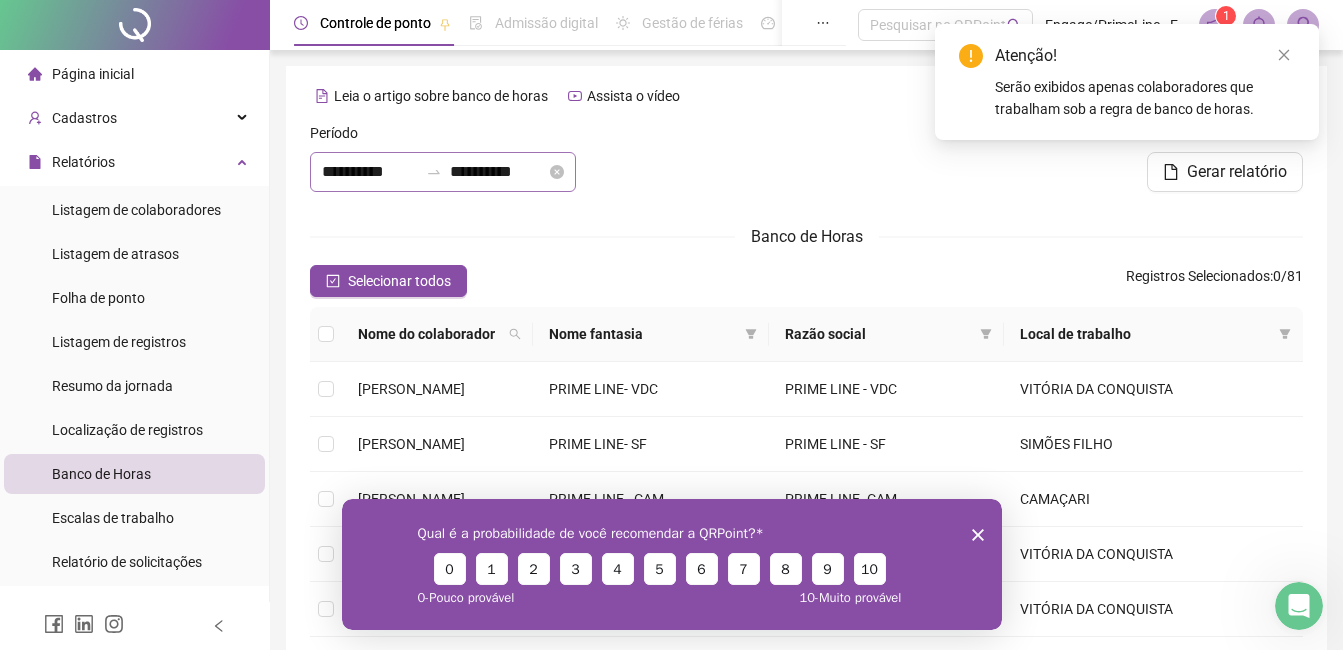 click on "**********" at bounding box center [443, 172] 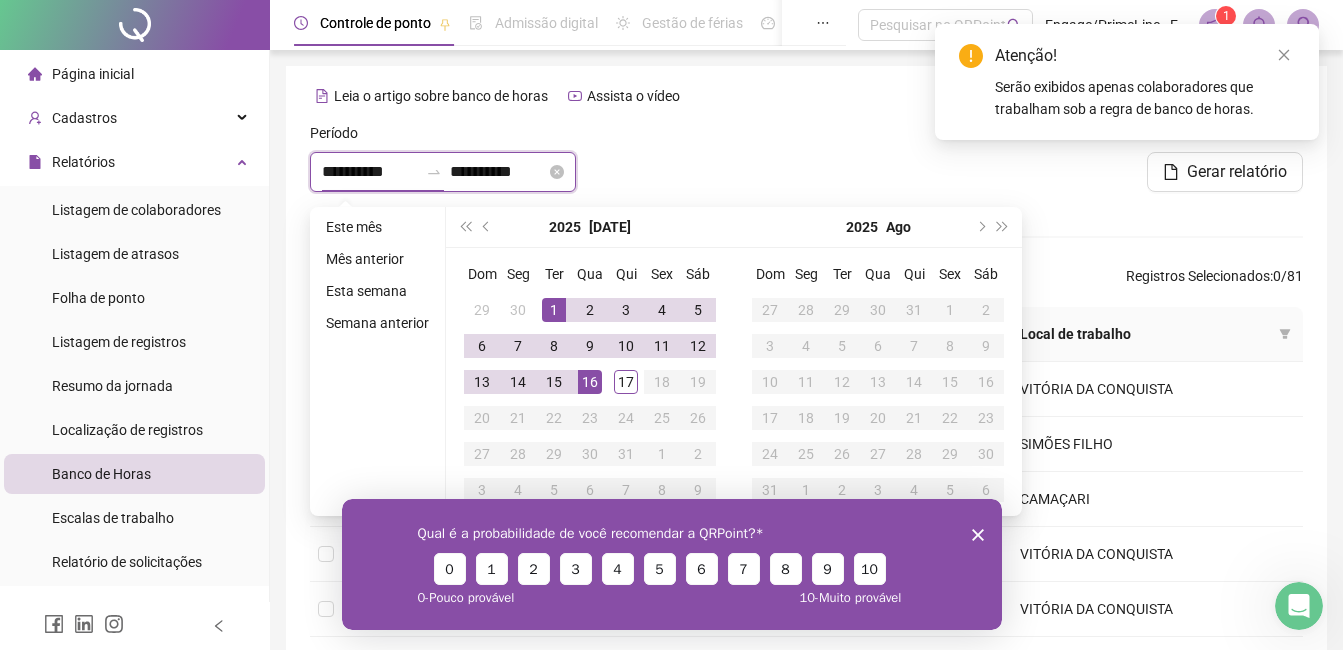 click on "**********" at bounding box center [370, 172] 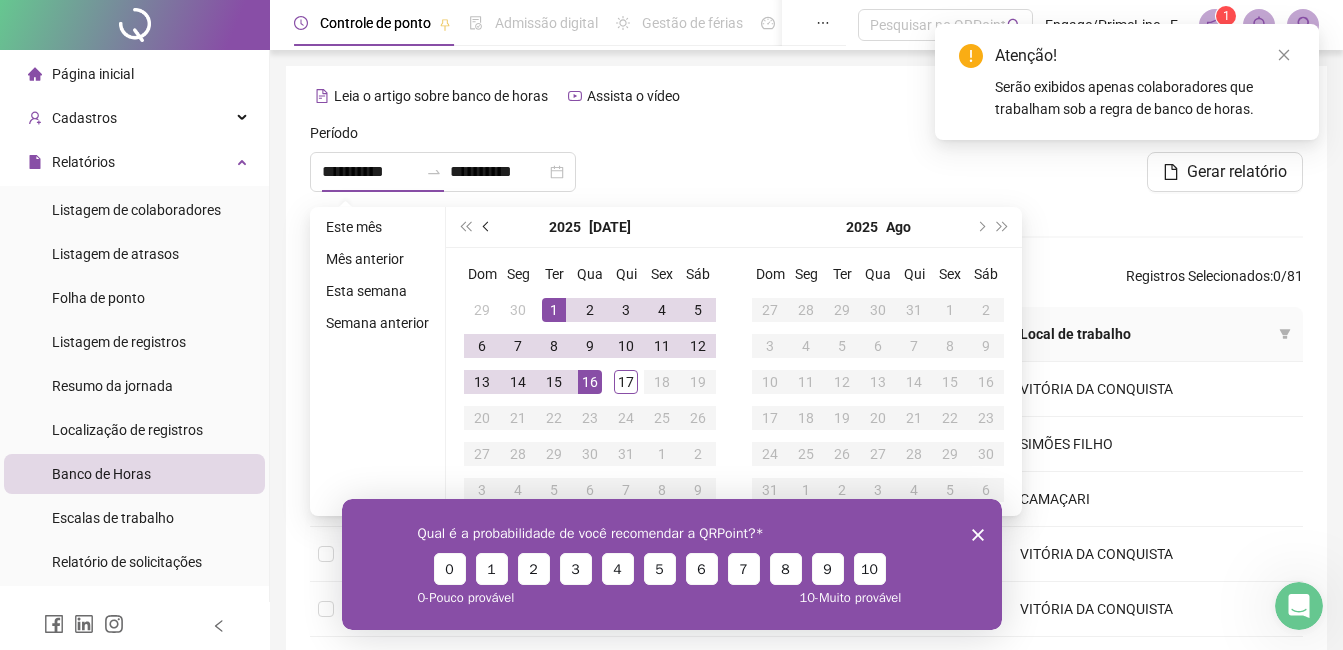 click at bounding box center [487, 227] 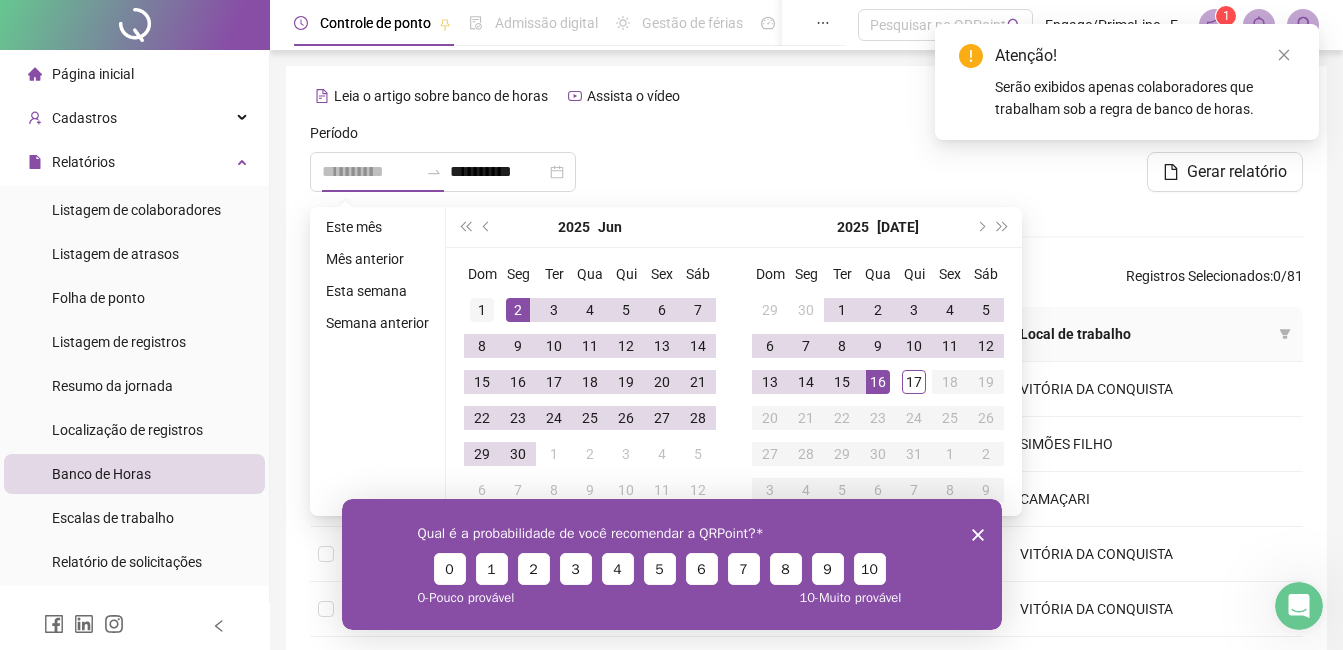 type on "**********" 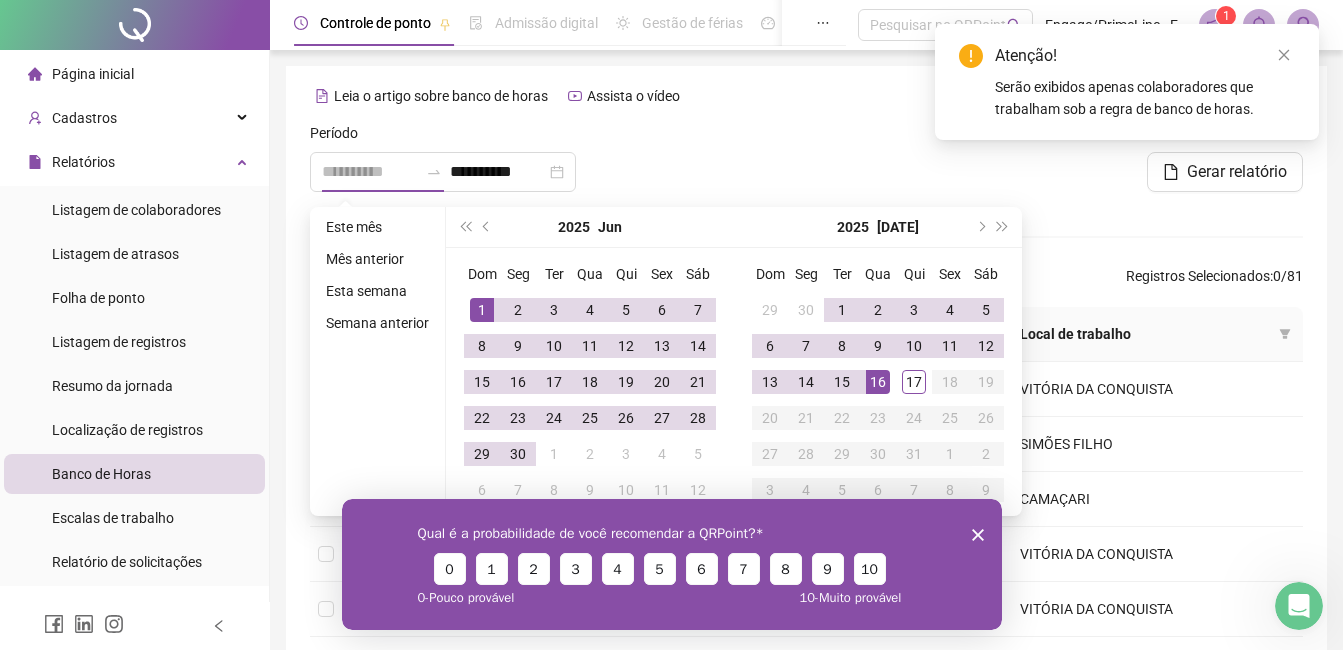 click on "1" at bounding box center [482, 310] 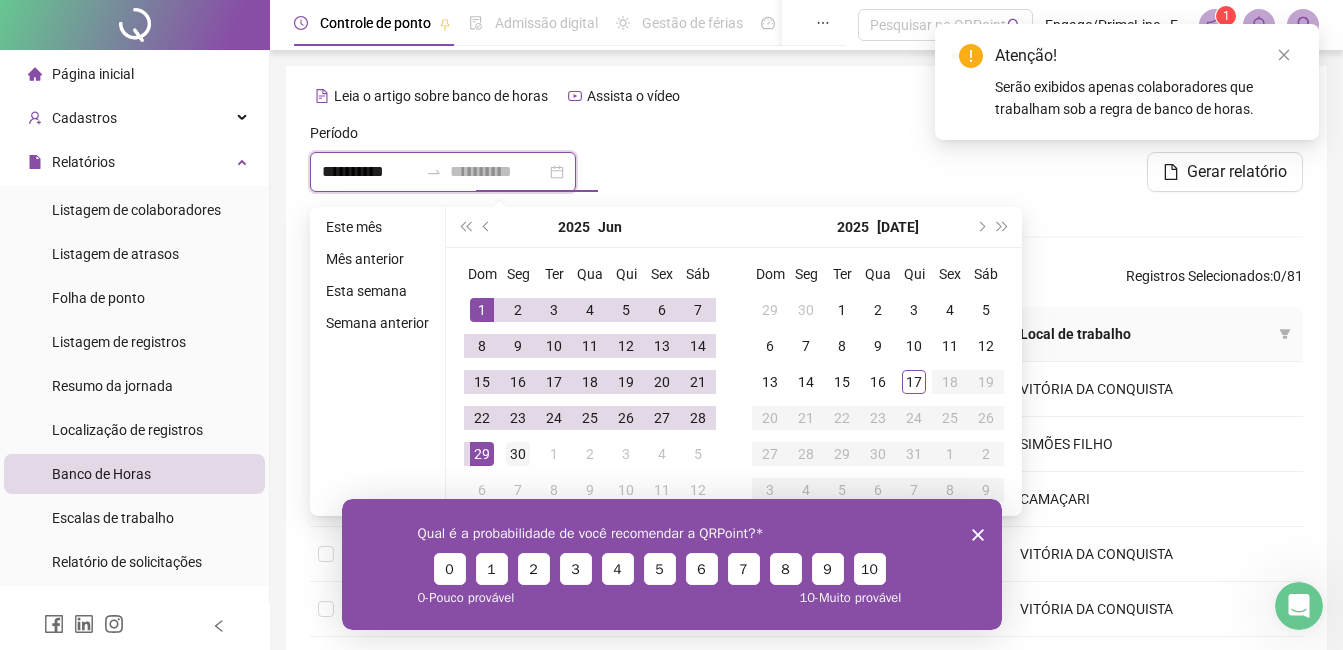 type on "**********" 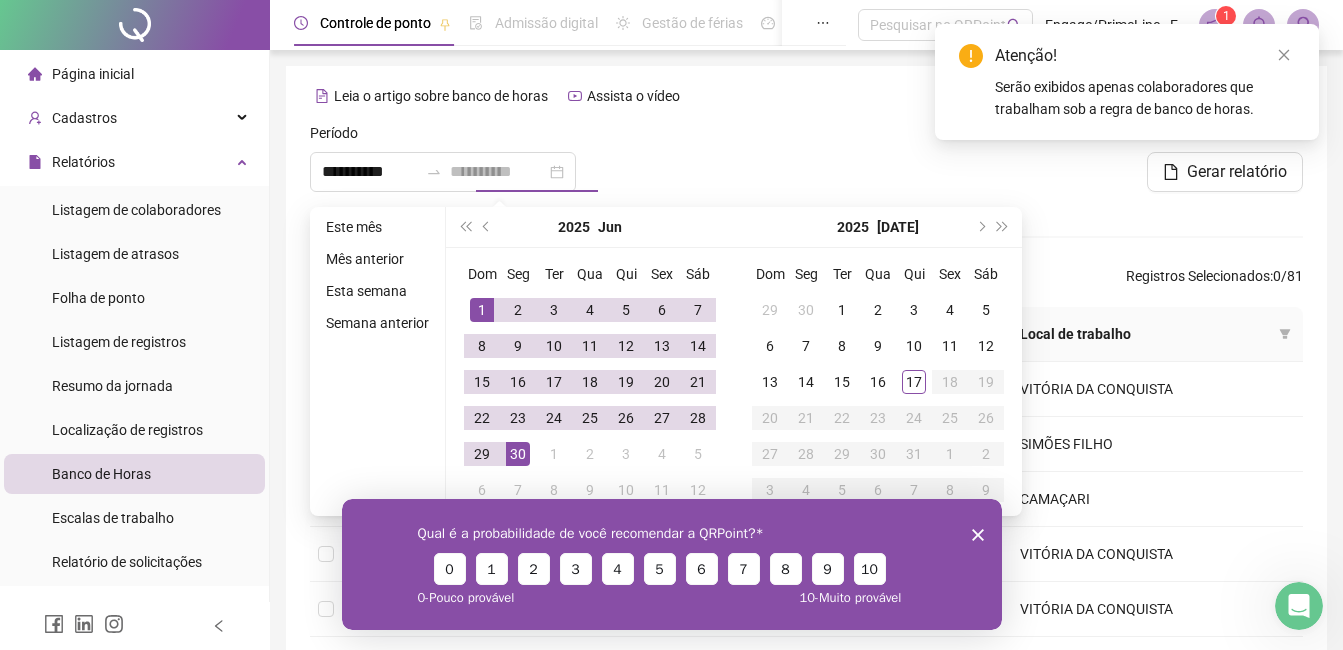 click on "30" at bounding box center (518, 454) 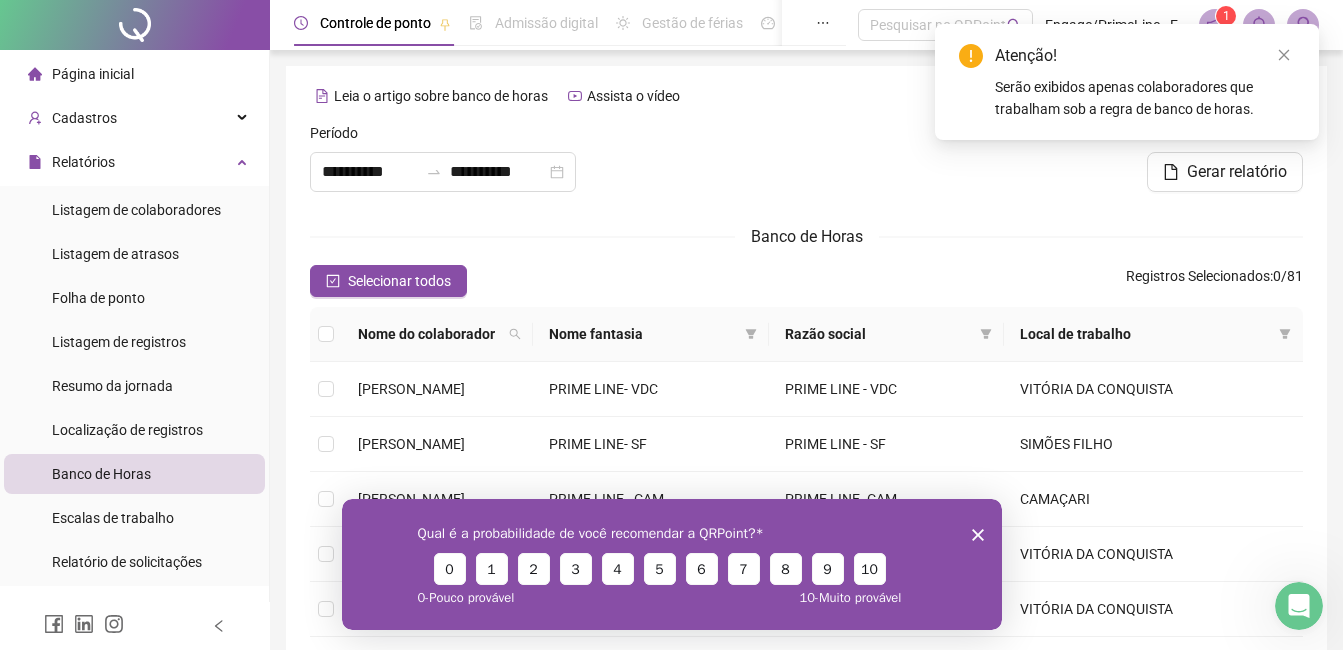 click at bounding box center (806, 165) 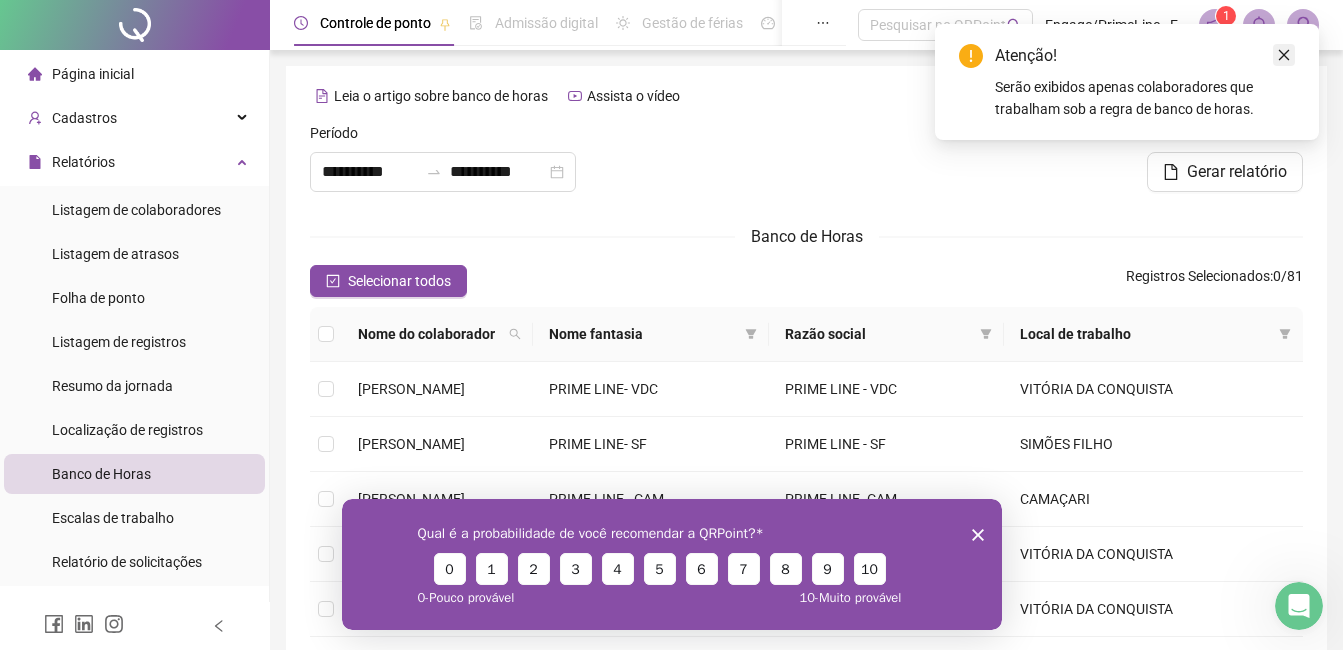 click 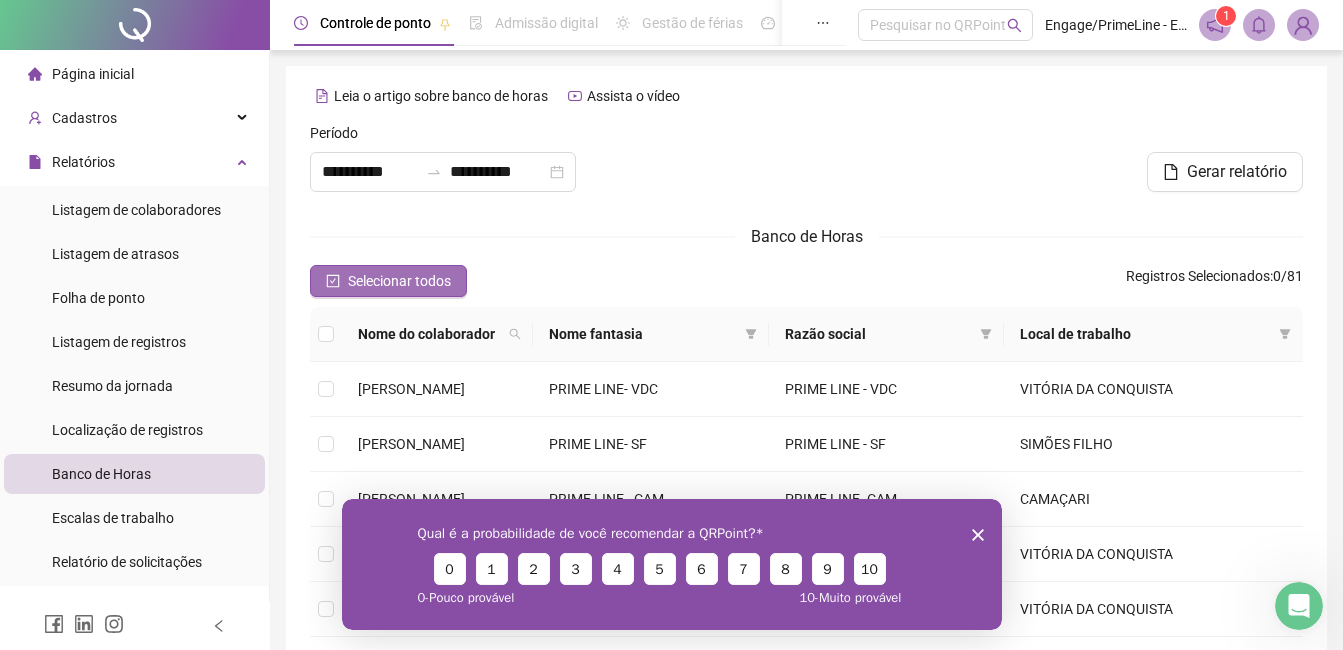 click on "Selecionar todos" at bounding box center (399, 281) 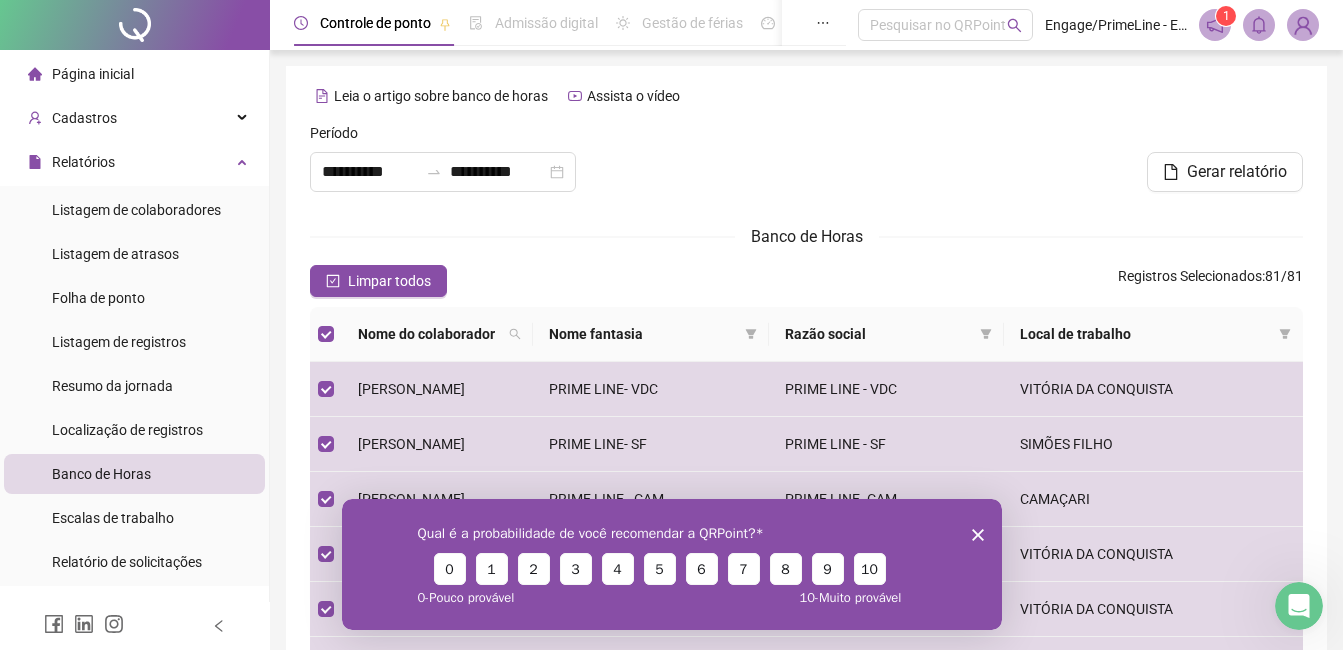 click on "Qual é a probabilidade de você recomendar a QRPoint? 0 1 2 3 4 5 6 7 8 9 10 0  -  Pouco provável 10  -  Muito provável" at bounding box center [671, 563] 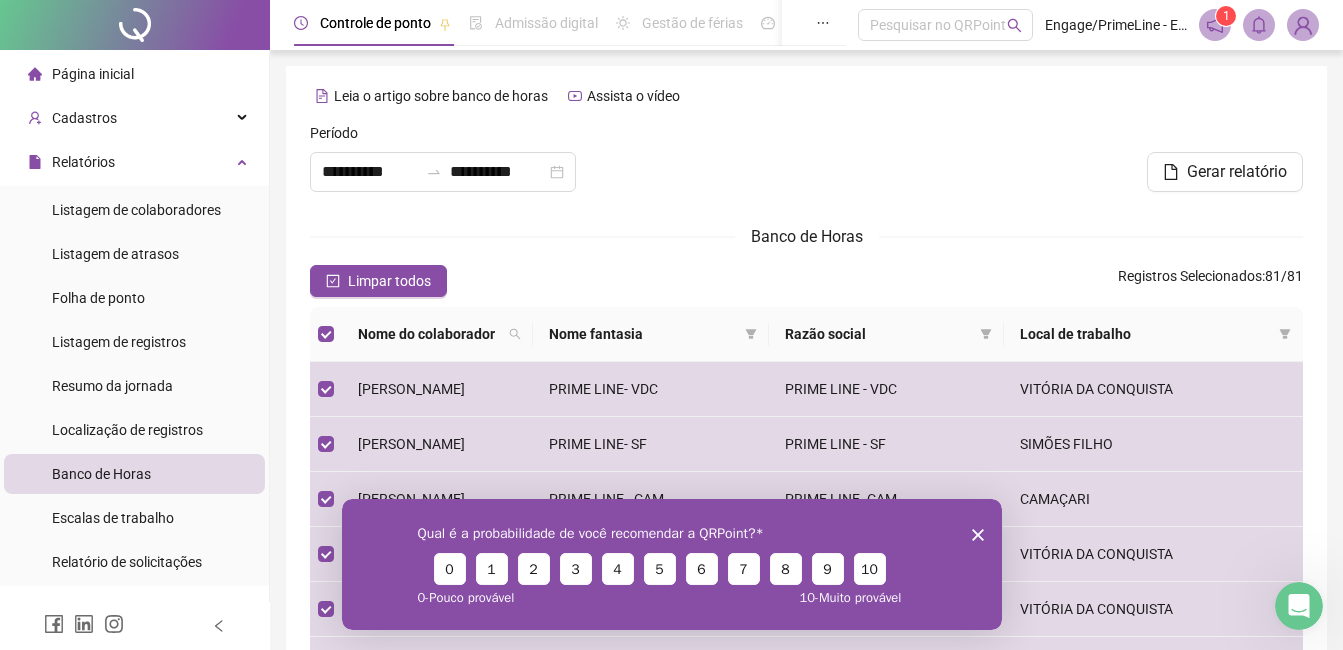drag, startPoint x: 976, startPoint y: 536, endPoint x: 1311, endPoint y: 1030, distance: 596.87604 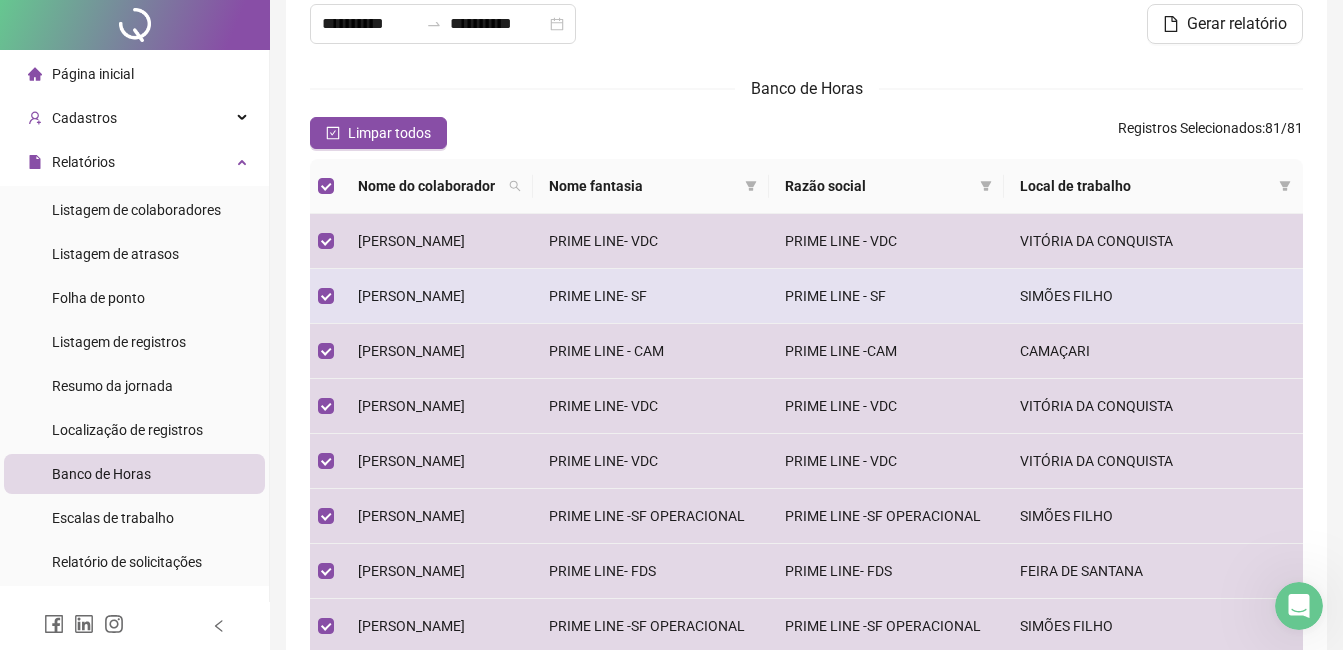 scroll, scrollTop: 500, scrollLeft: 0, axis: vertical 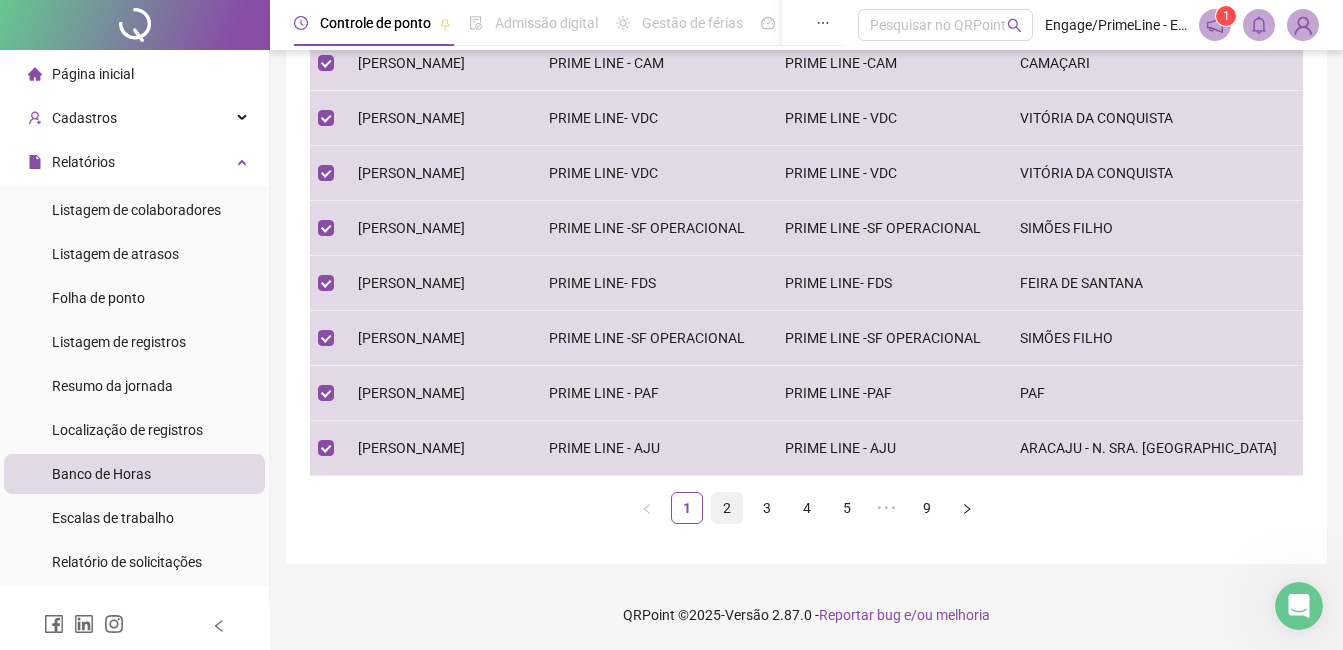 click on "2" at bounding box center [727, 508] 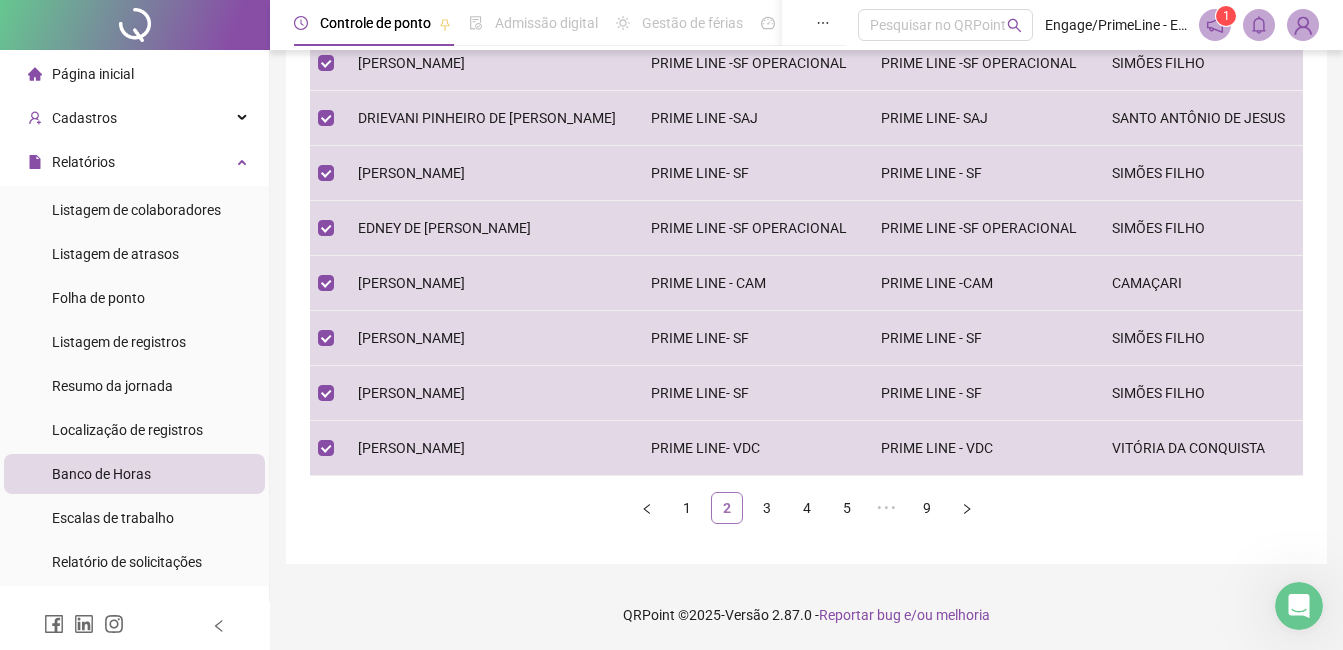 scroll, scrollTop: 436, scrollLeft: 0, axis: vertical 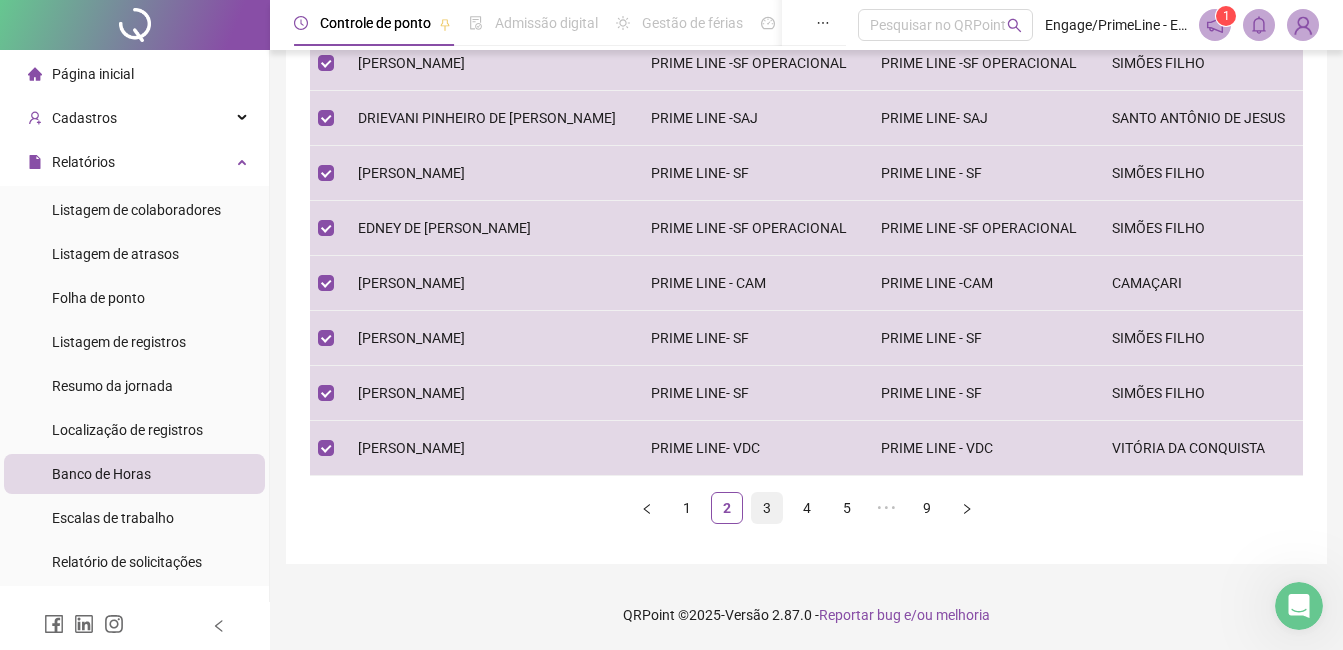 click on "3" at bounding box center (767, 508) 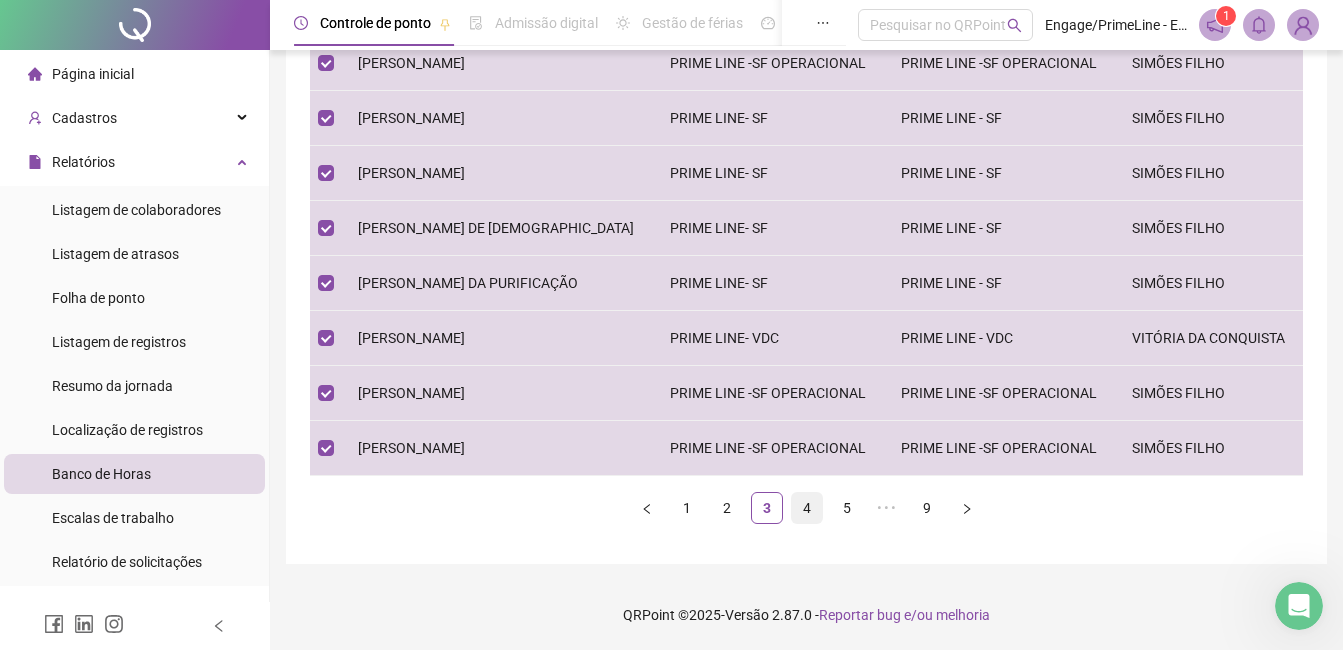 click on "4" at bounding box center (807, 508) 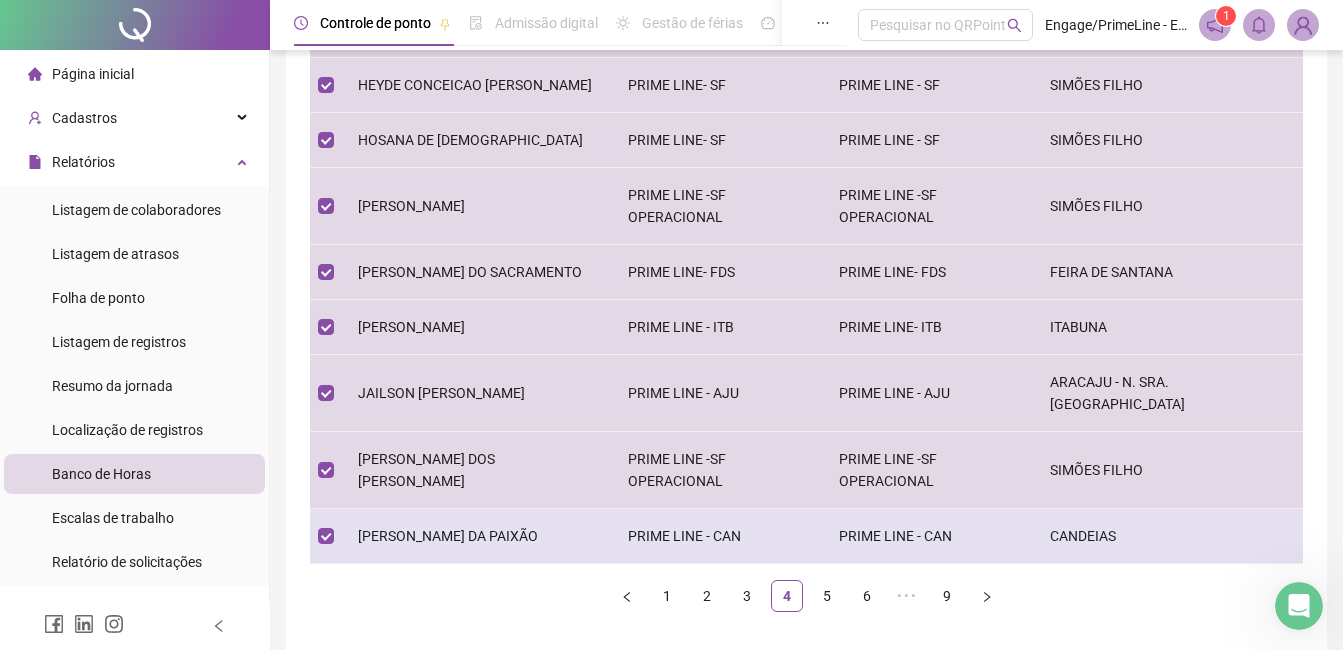 scroll, scrollTop: 546, scrollLeft: 0, axis: vertical 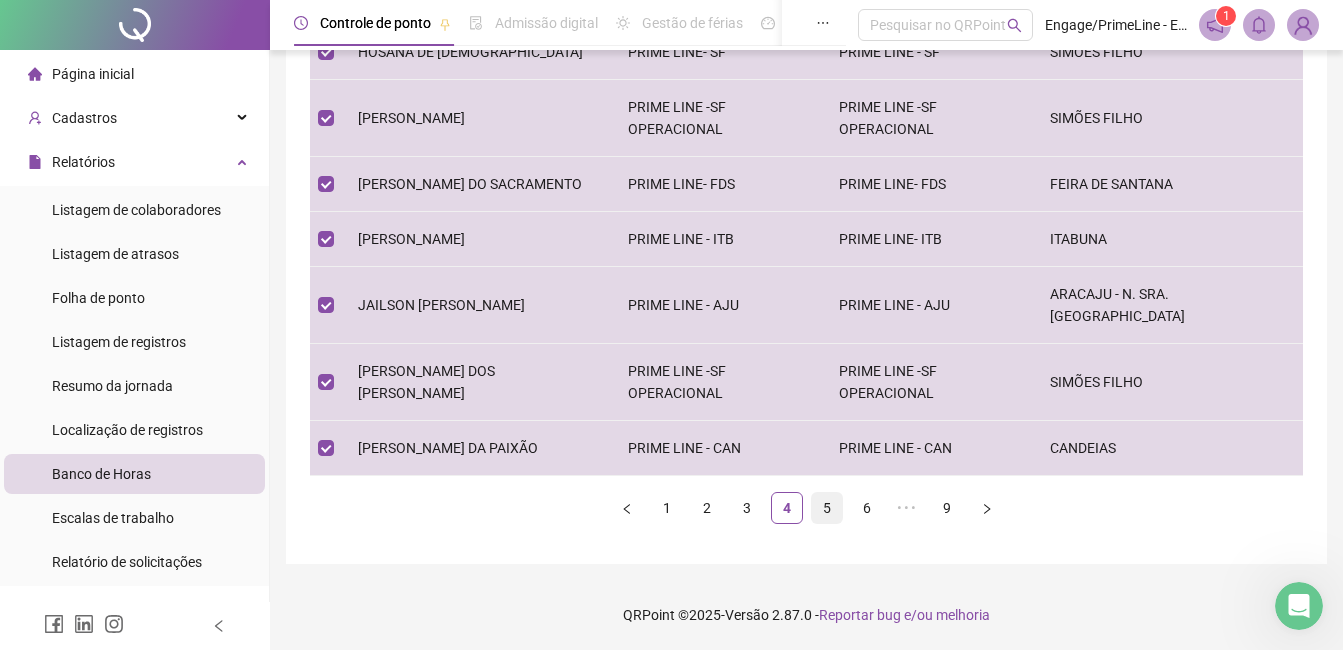 click on "5" at bounding box center [827, 508] 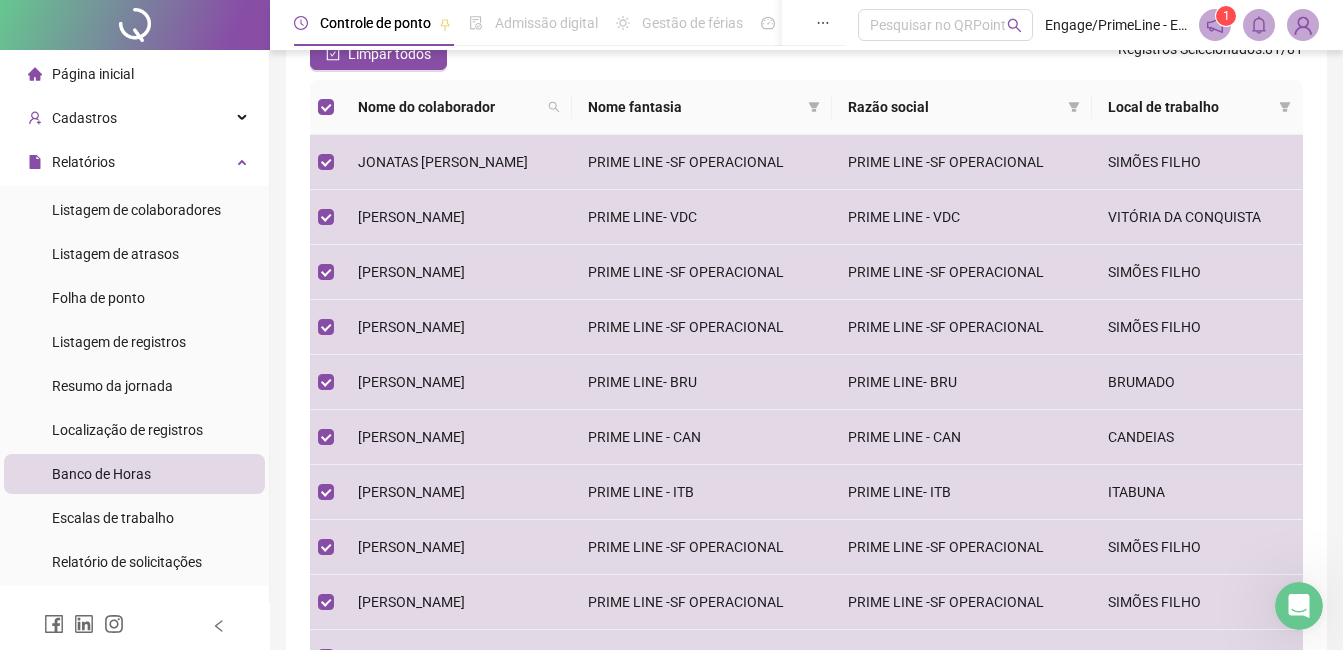 scroll, scrollTop: 0, scrollLeft: 0, axis: both 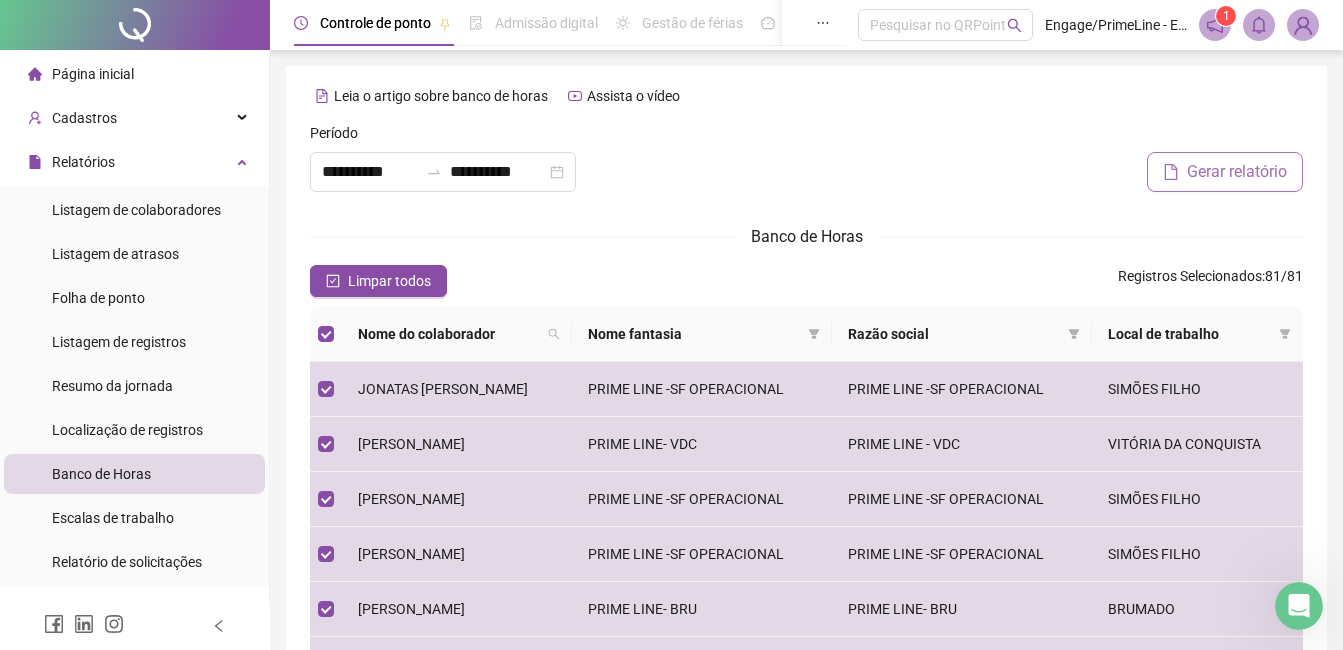 click on "Gerar relatório" at bounding box center (1237, 172) 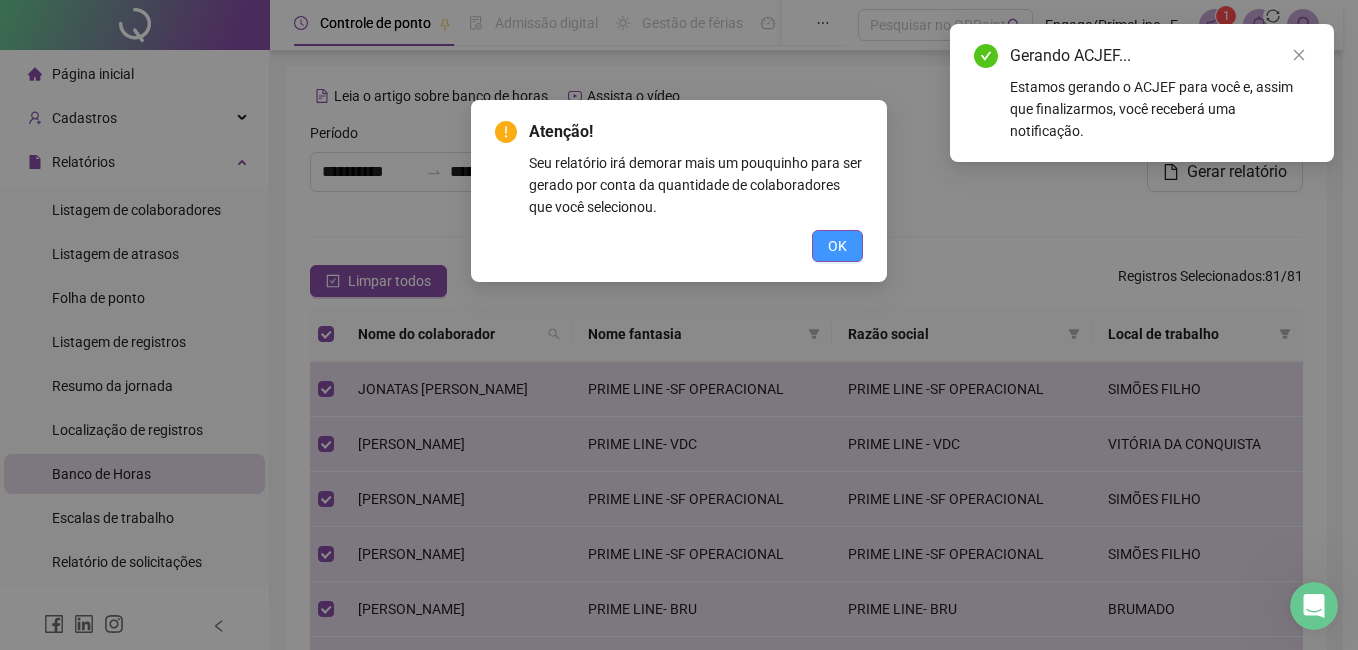 click on "OK" at bounding box center (837, 246) 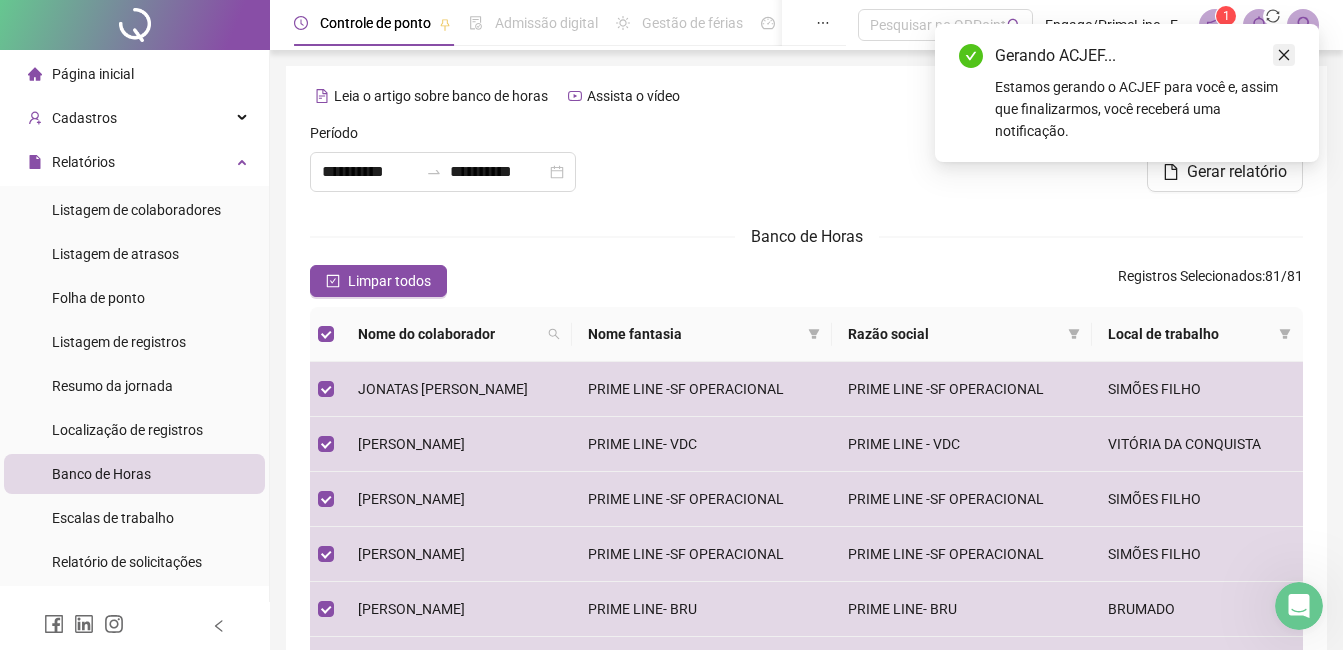 click 